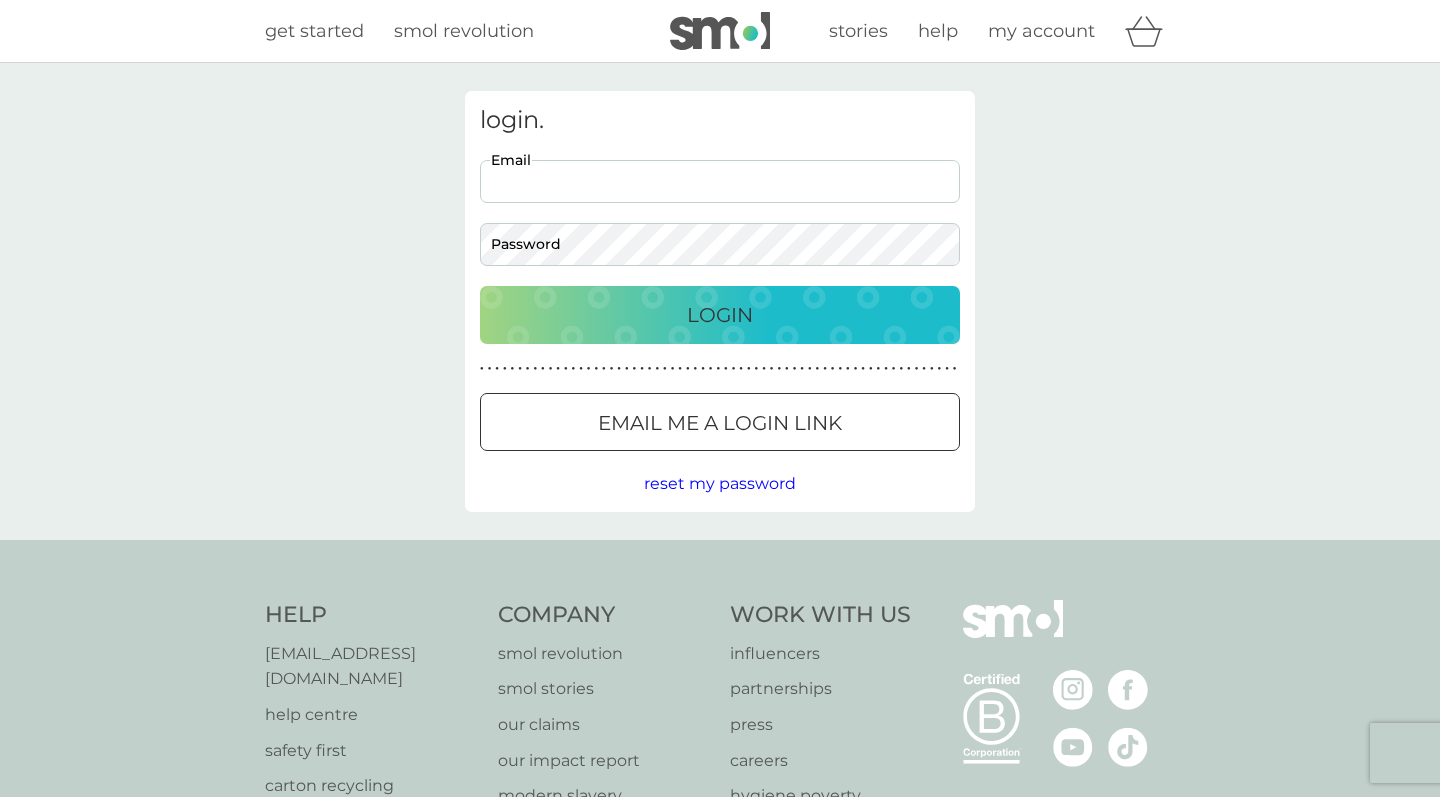 scroll, scrollTop: 0, scrollLeft: 0, axis: both 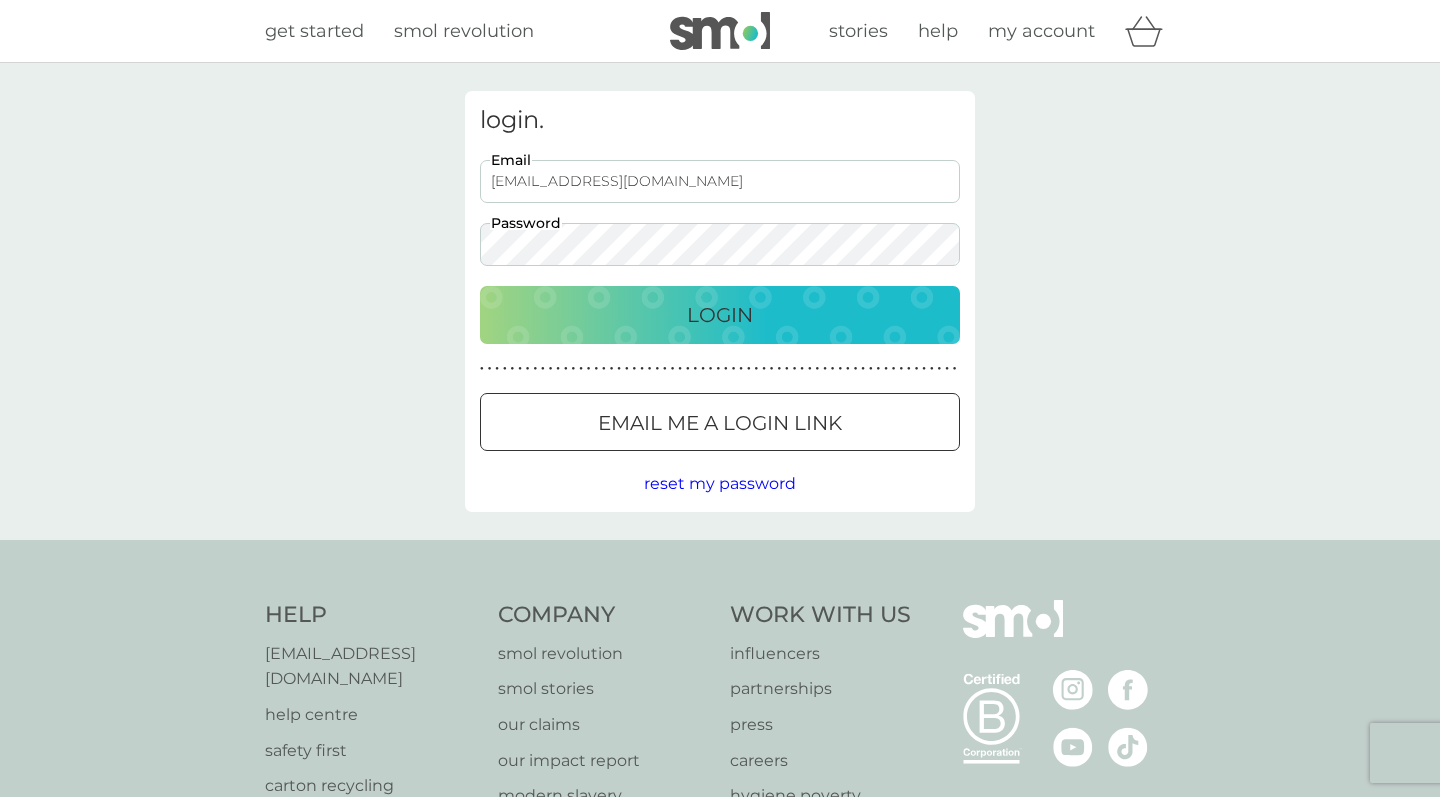 click on "Login" at bounding box center (720, 315) 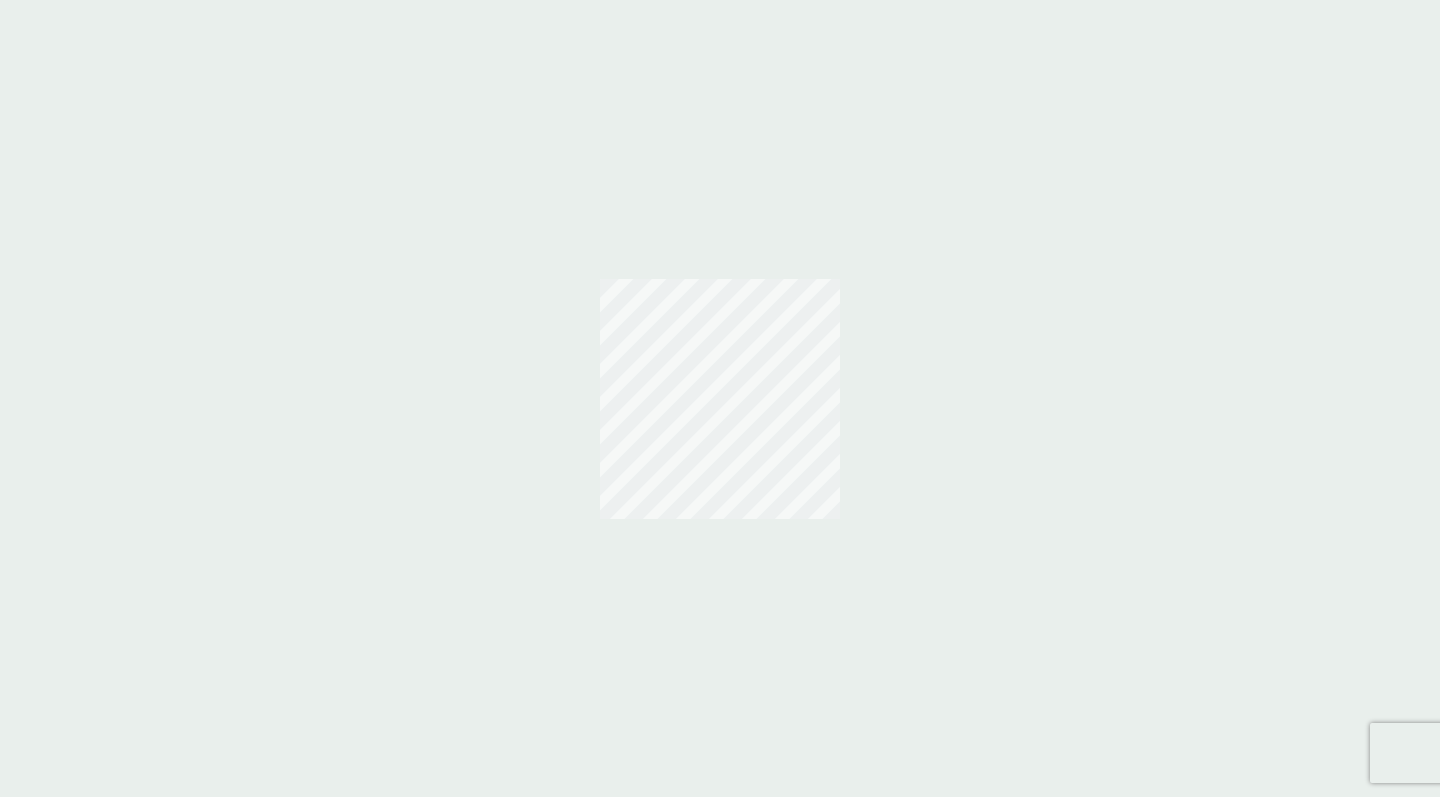 scroll, scrollTop: 0, scrollLeft: 0, axis: both 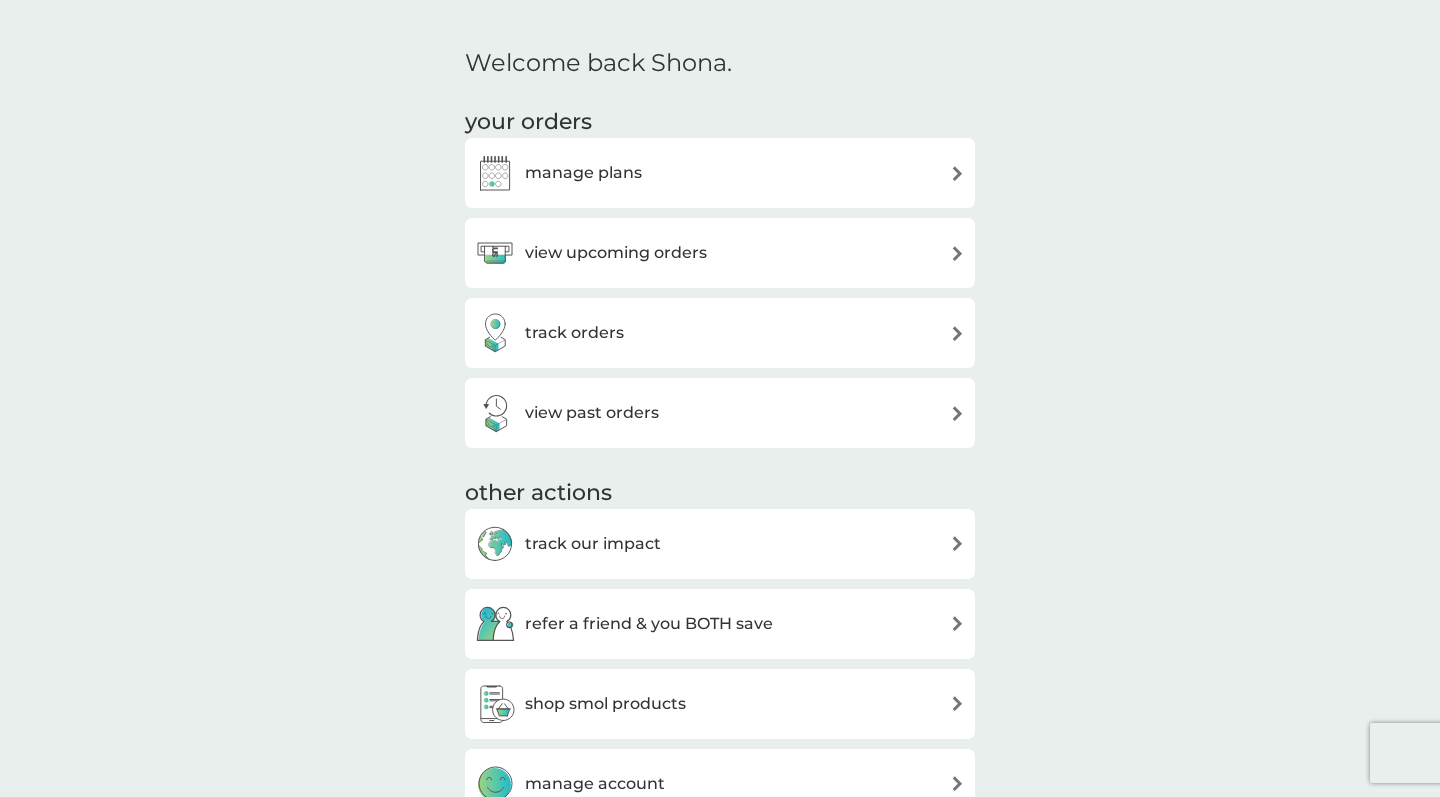 click on "manage plans" at bounding box center (720, 173) 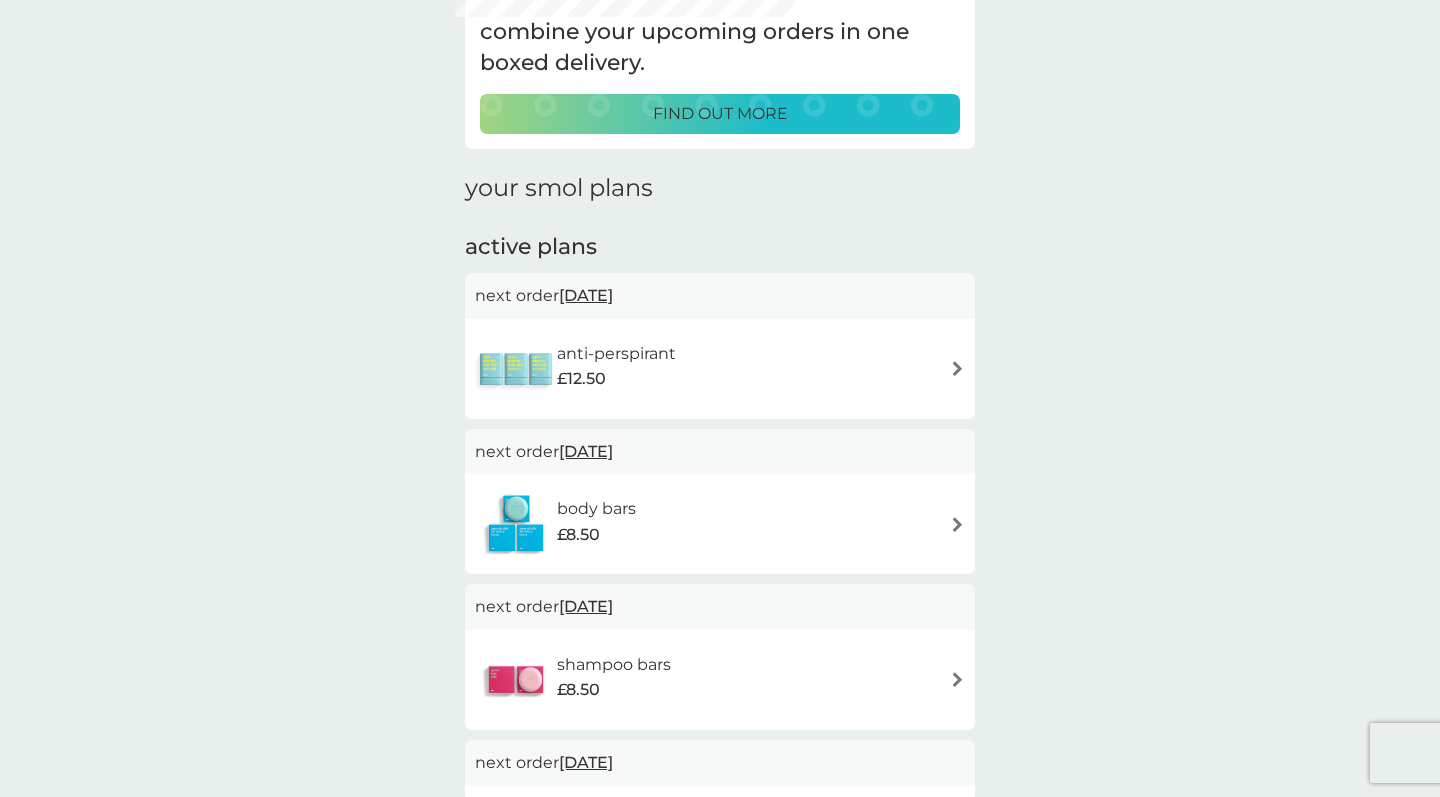 scroll, scrollTop: 161, scrollLeft: 0, axis: vertical 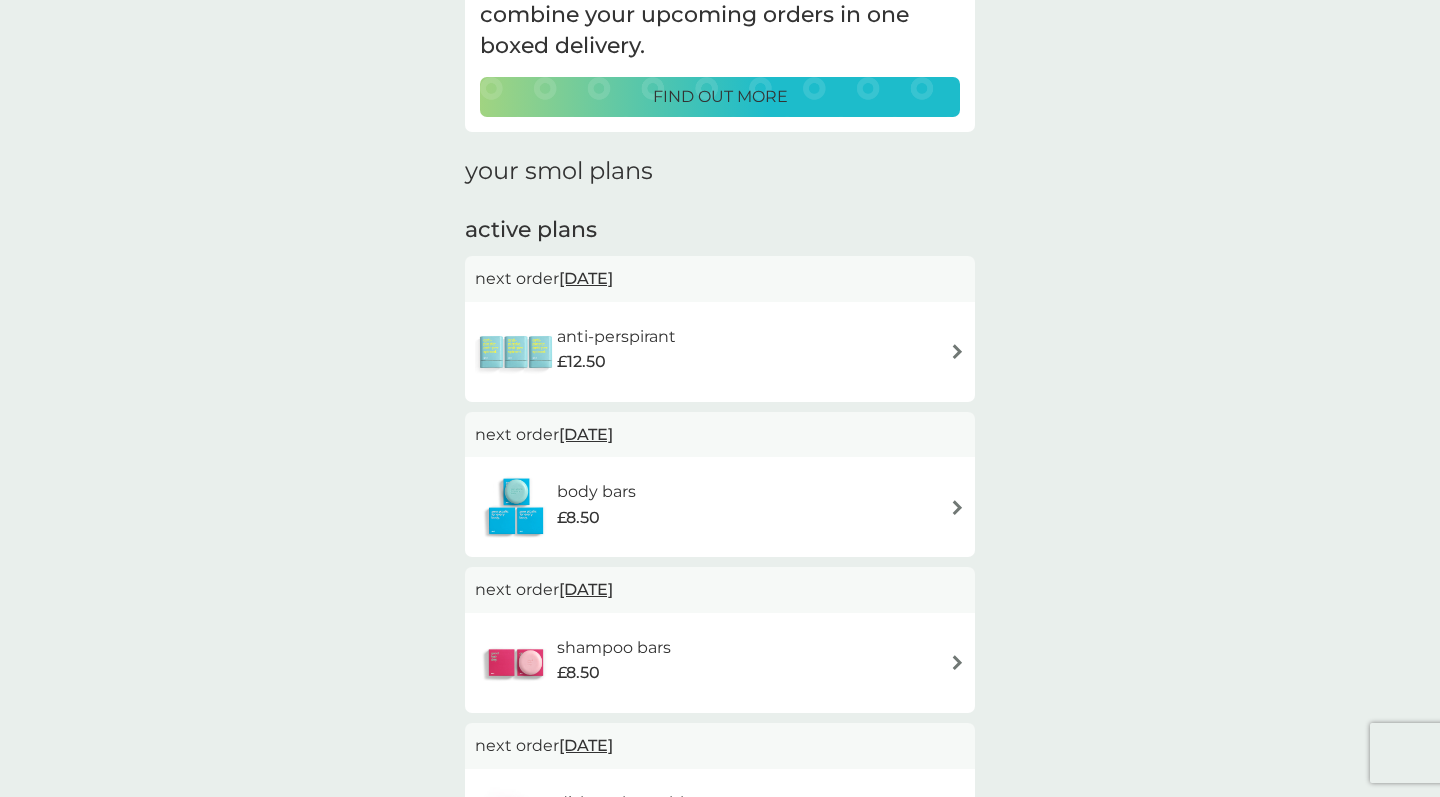 click at bounding box center (957, 351) 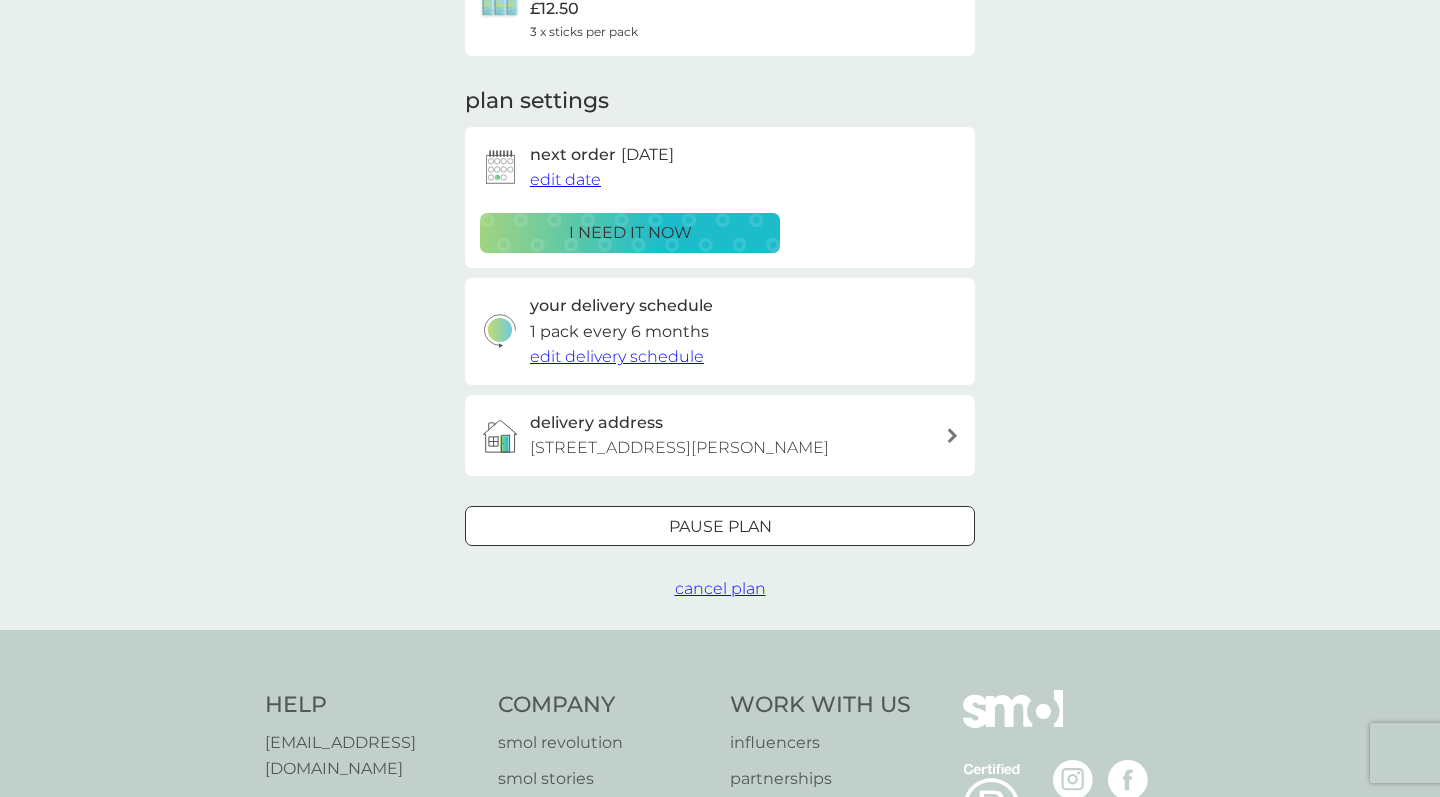 scroll, scrollTop: 226, scrollLeft: 0, axis: vertical 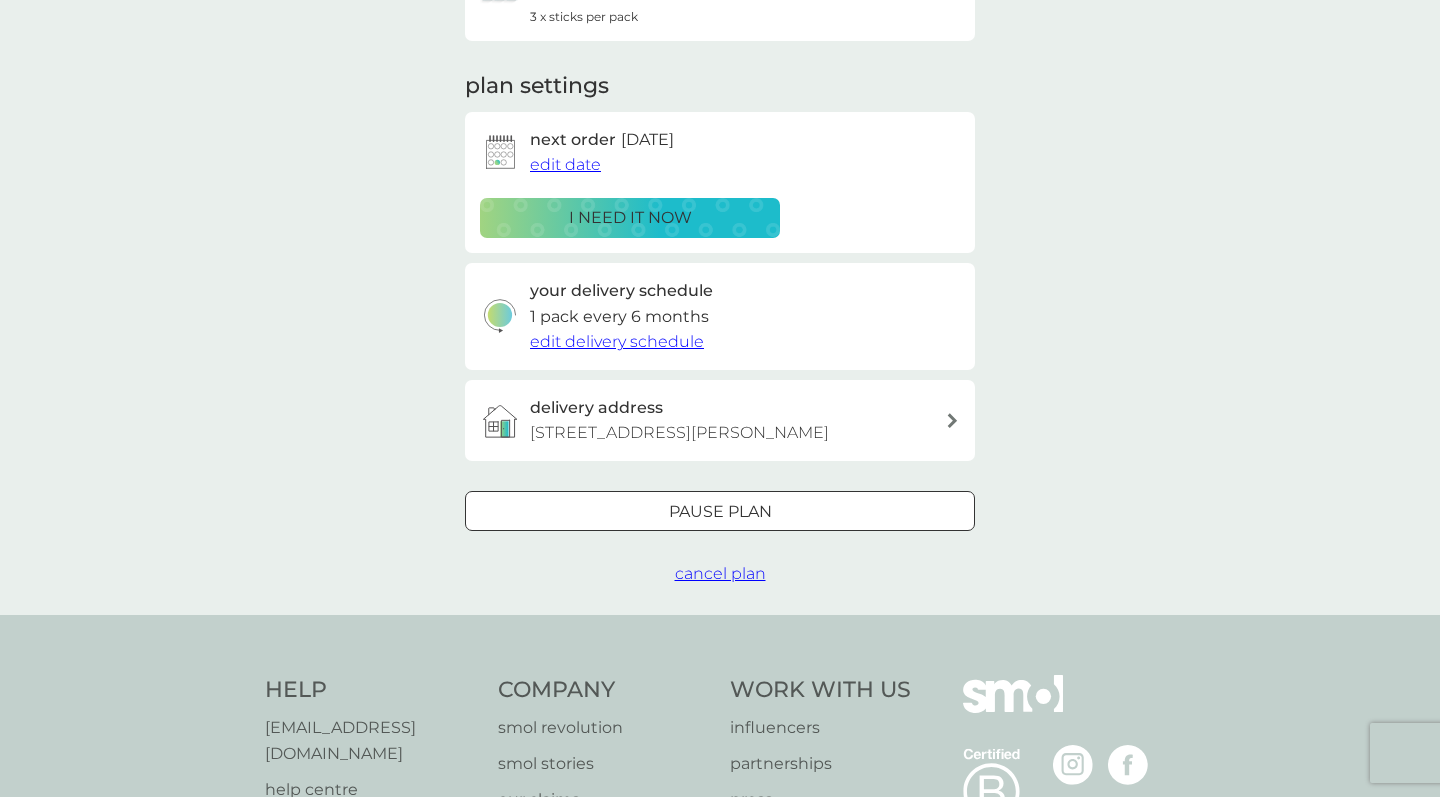 click on "Pause plan" at bounding box center [720, 512] 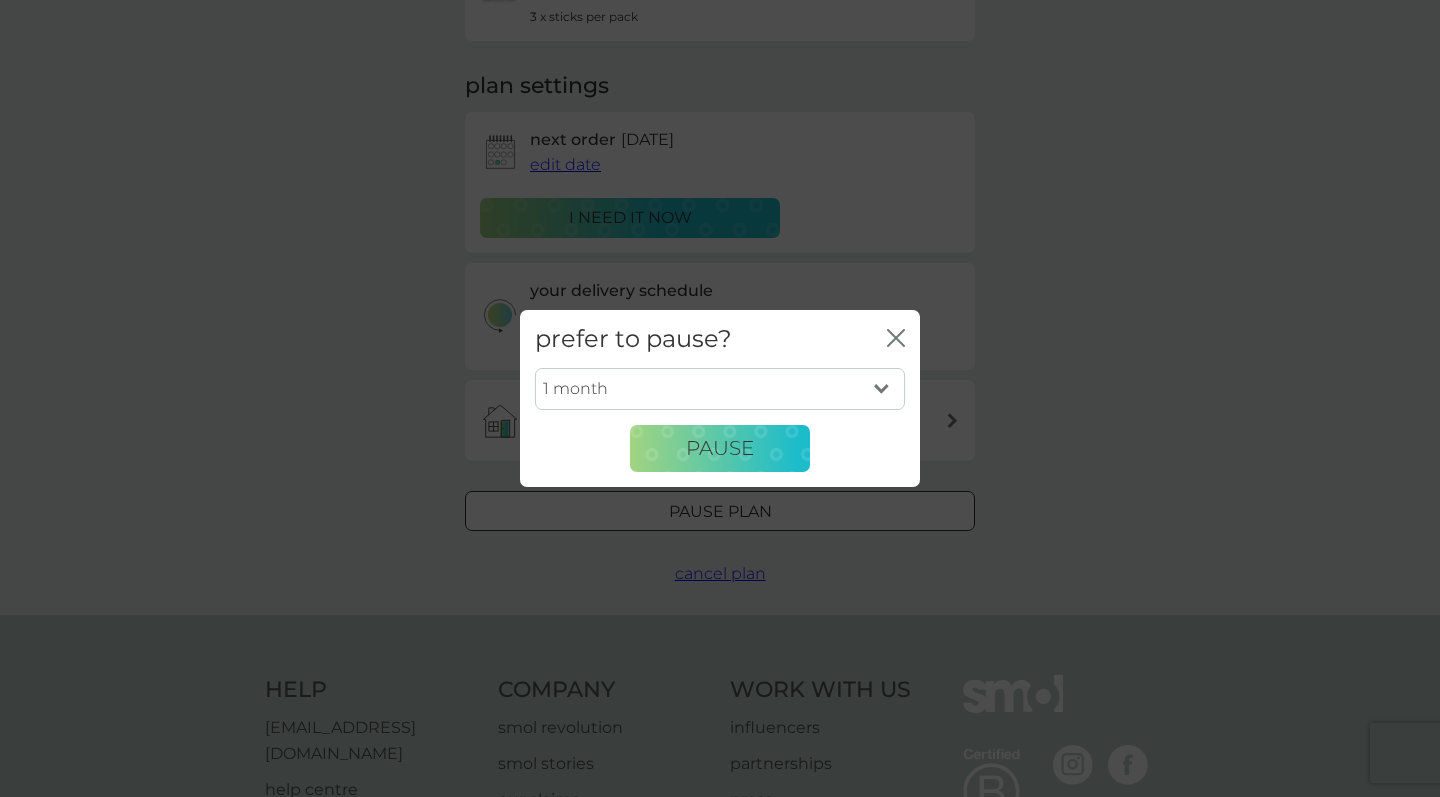 click on "close" 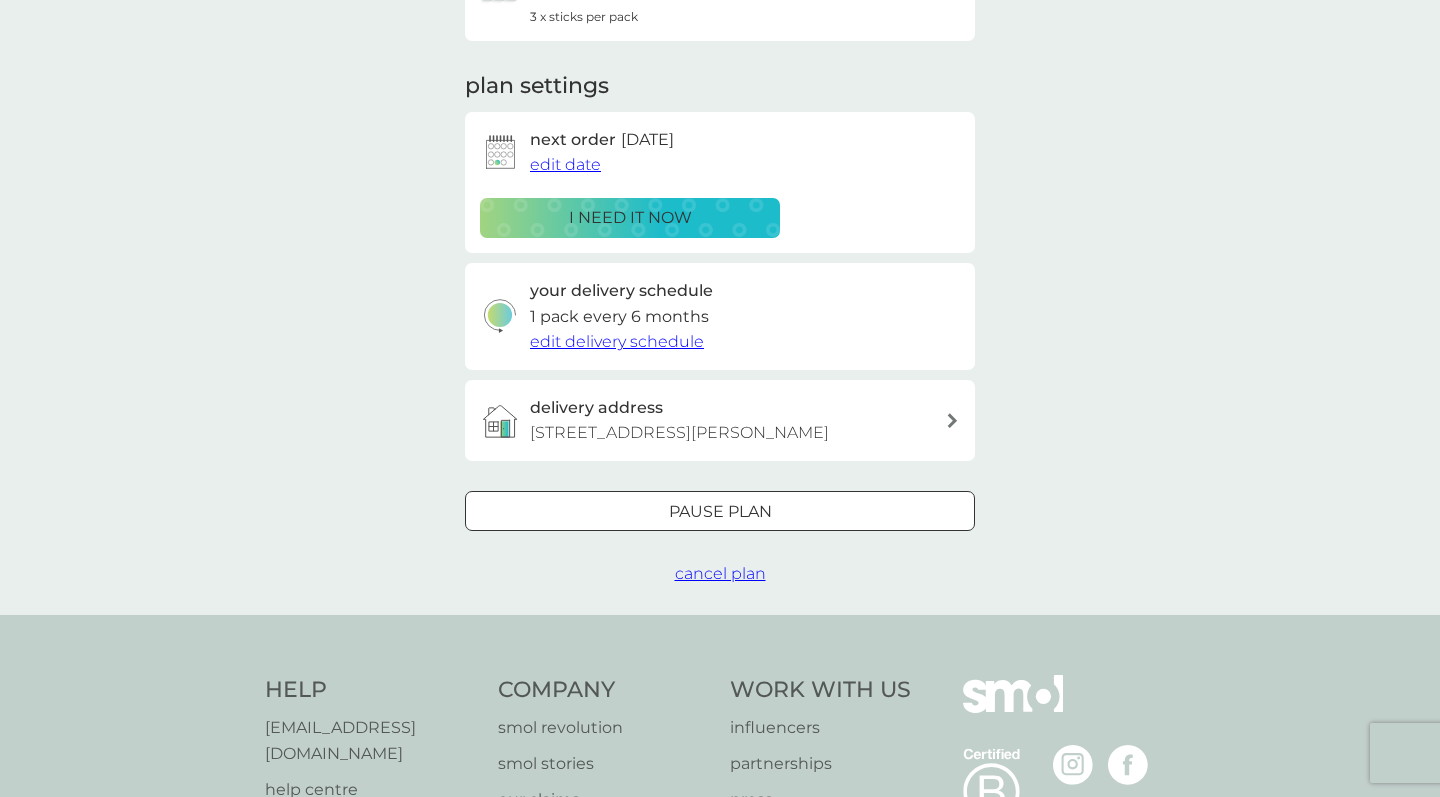 click on "cancel plan" at bounding box center [720, 573] 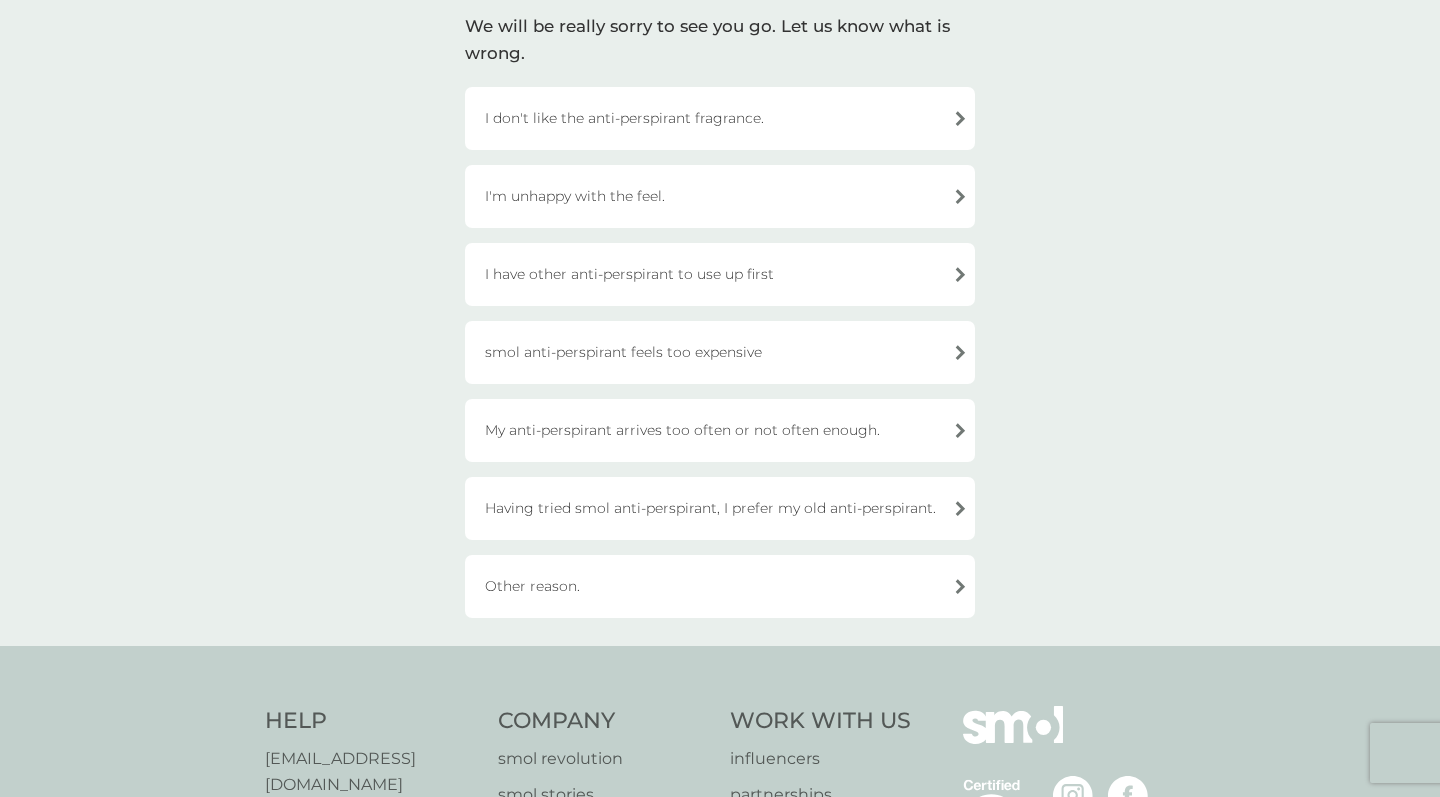 scroll, scrollTop: 153, scrollLeft: 0, axis: vertical 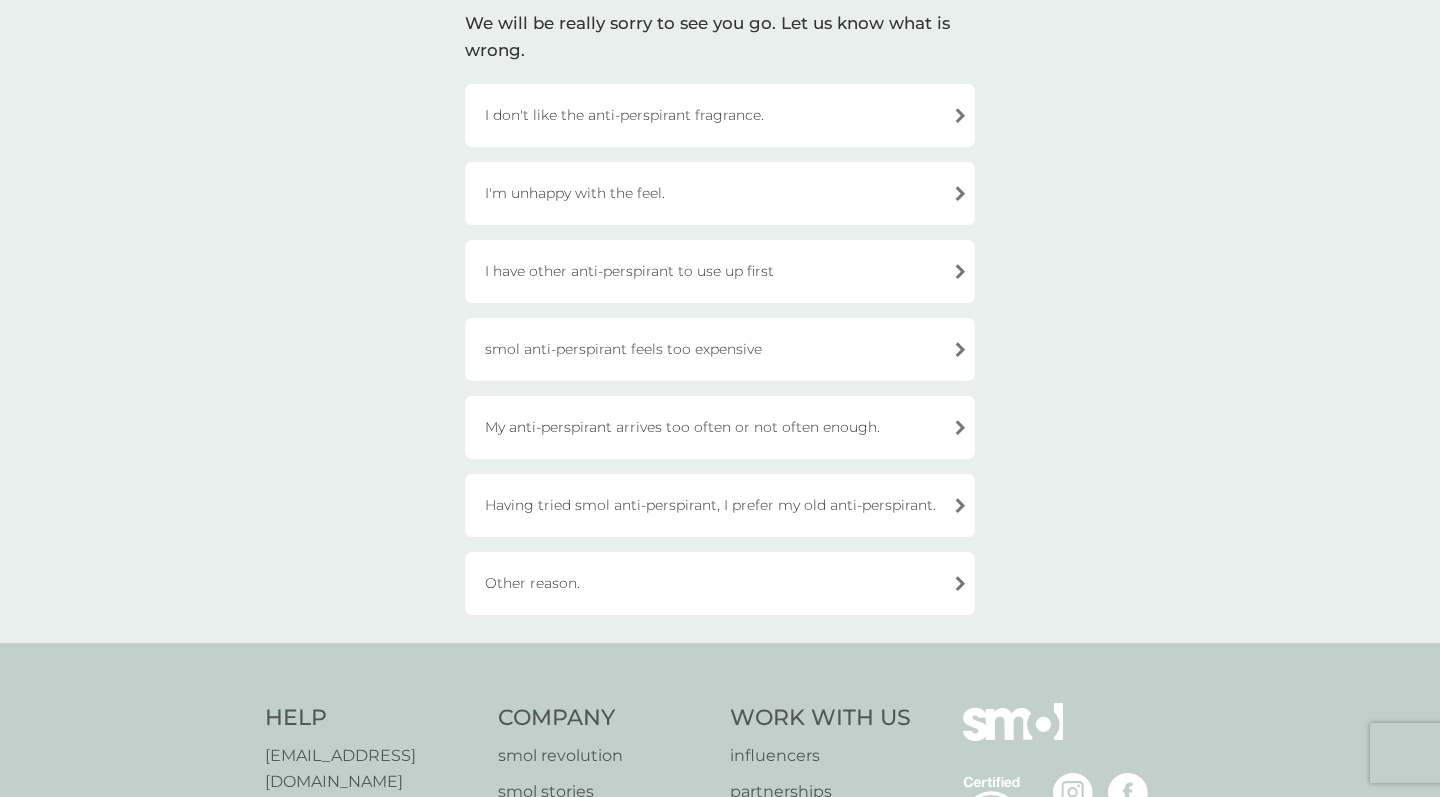 click on "Other reason." at bounding box center [720, 583] 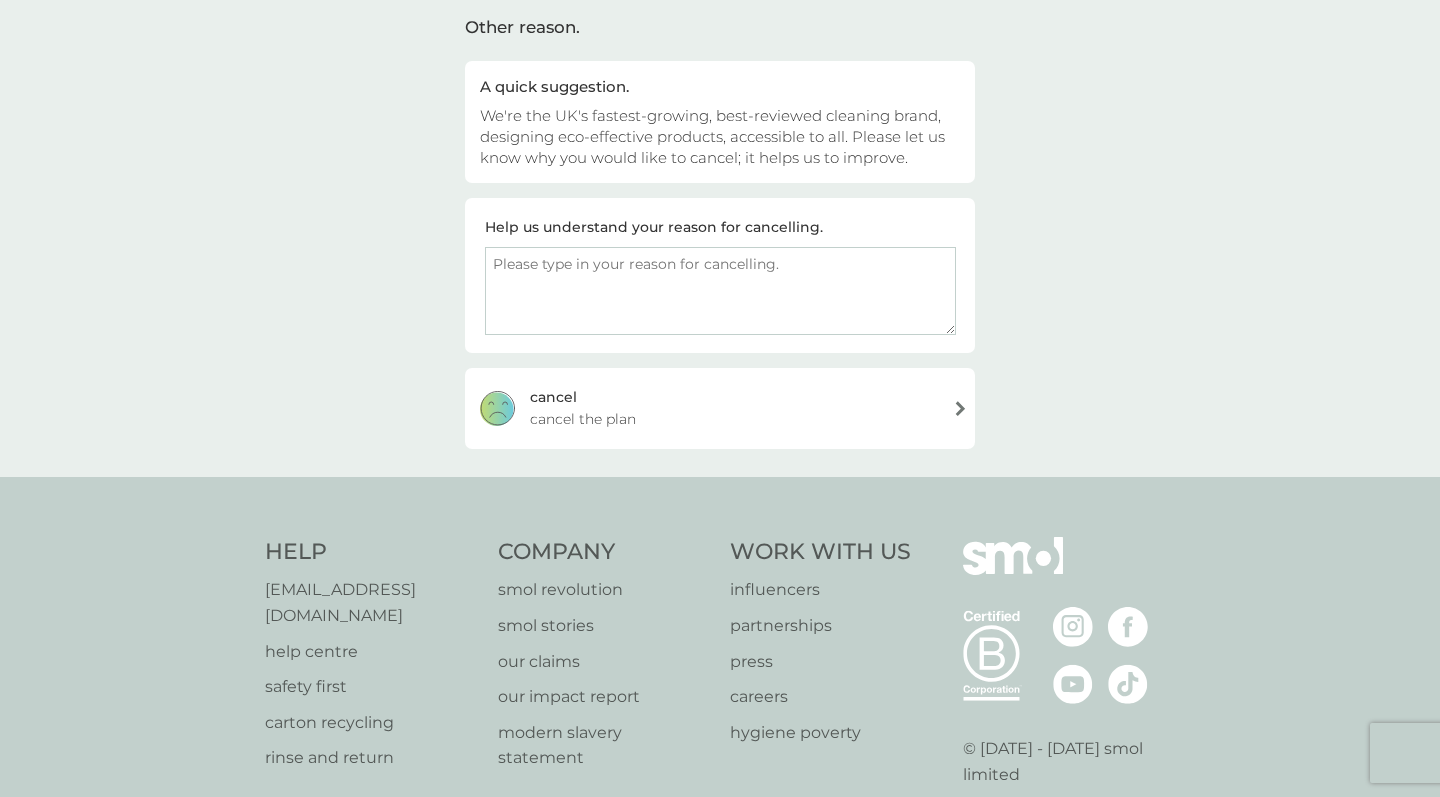 click at bounding box center [720, 291] 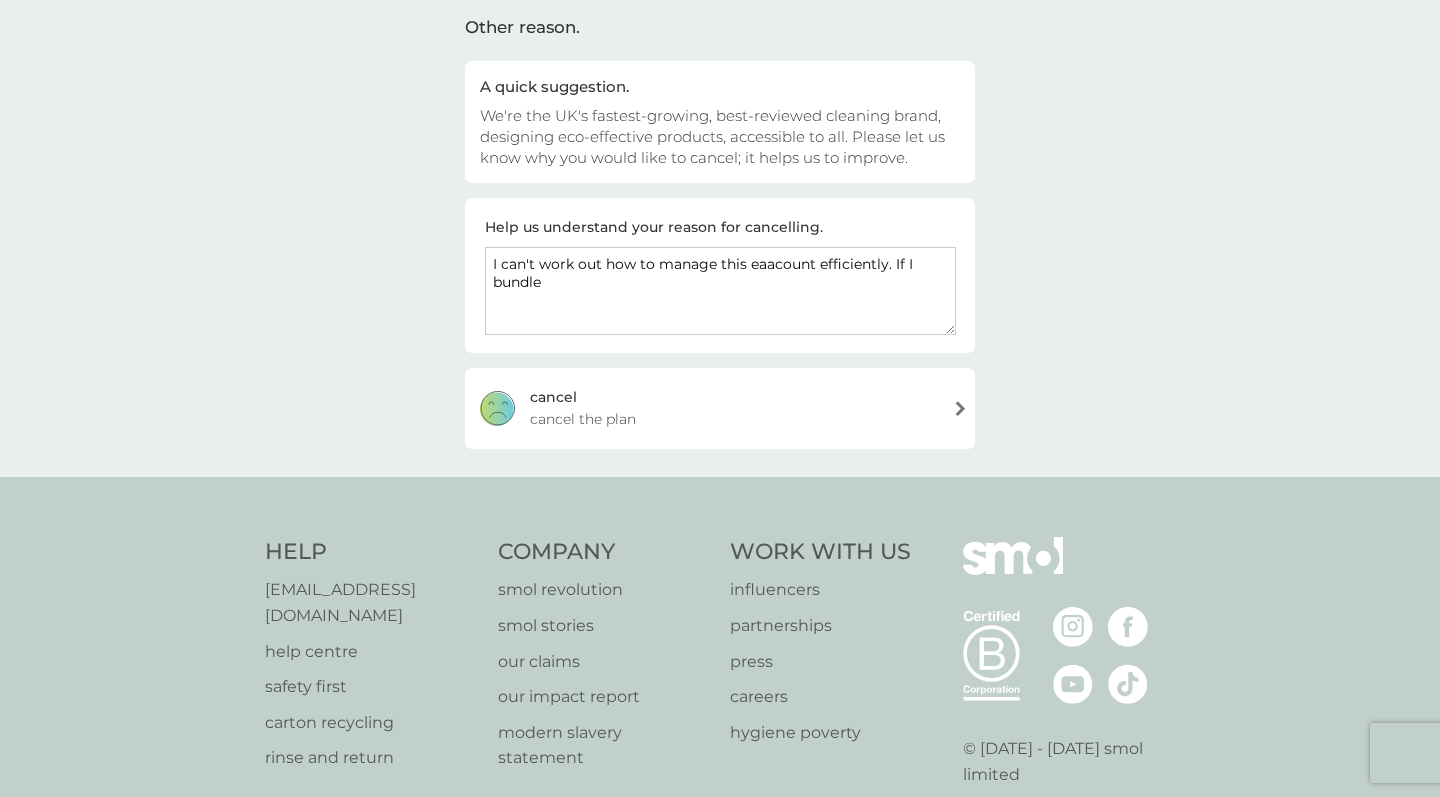 click on "I can't work out how to manage this eaacount efficiently. If I bundle" at bounding box center [720, 291] 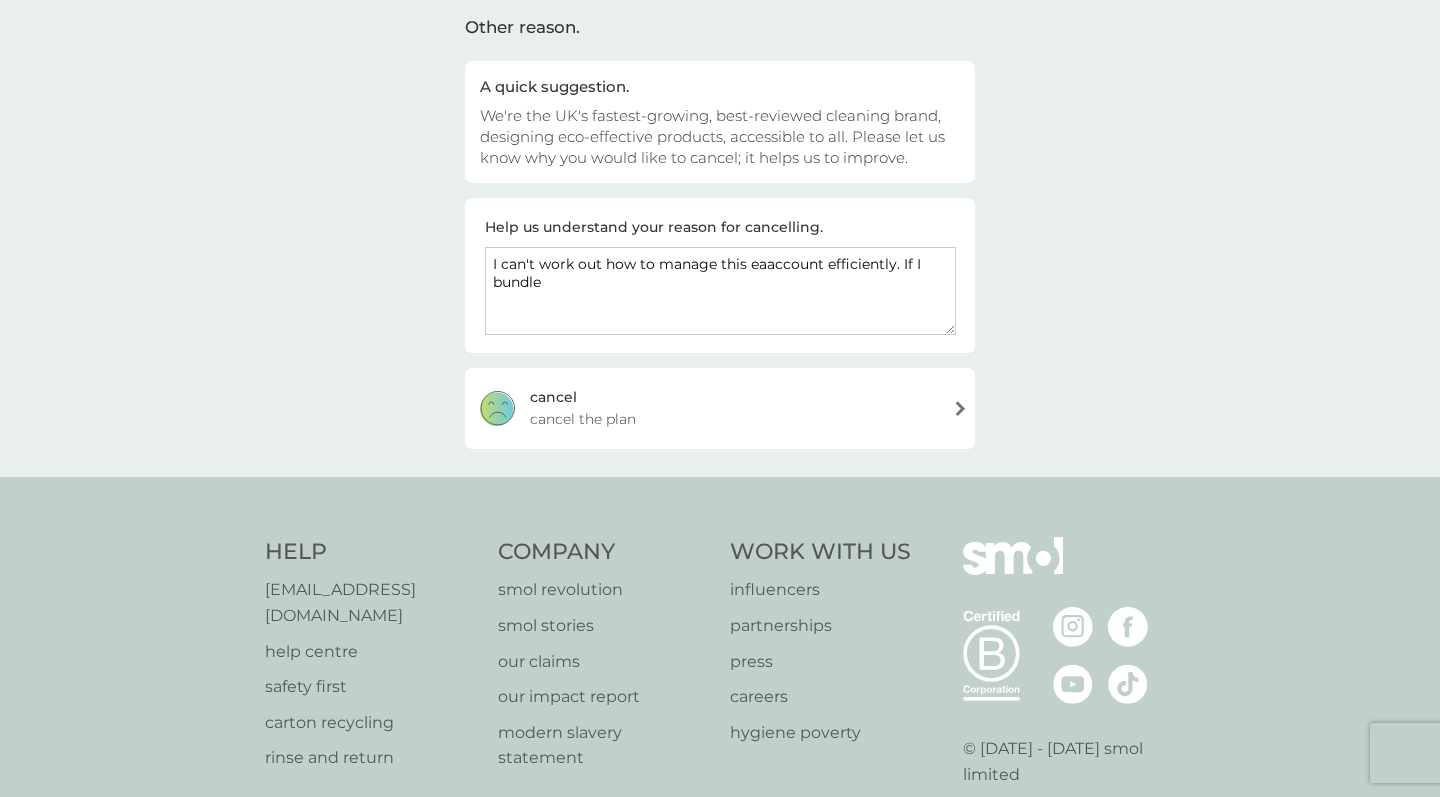 click on "I can't work out how to manage this eaaccount efficiently. If I bundle" at bounding box center (720, 291) 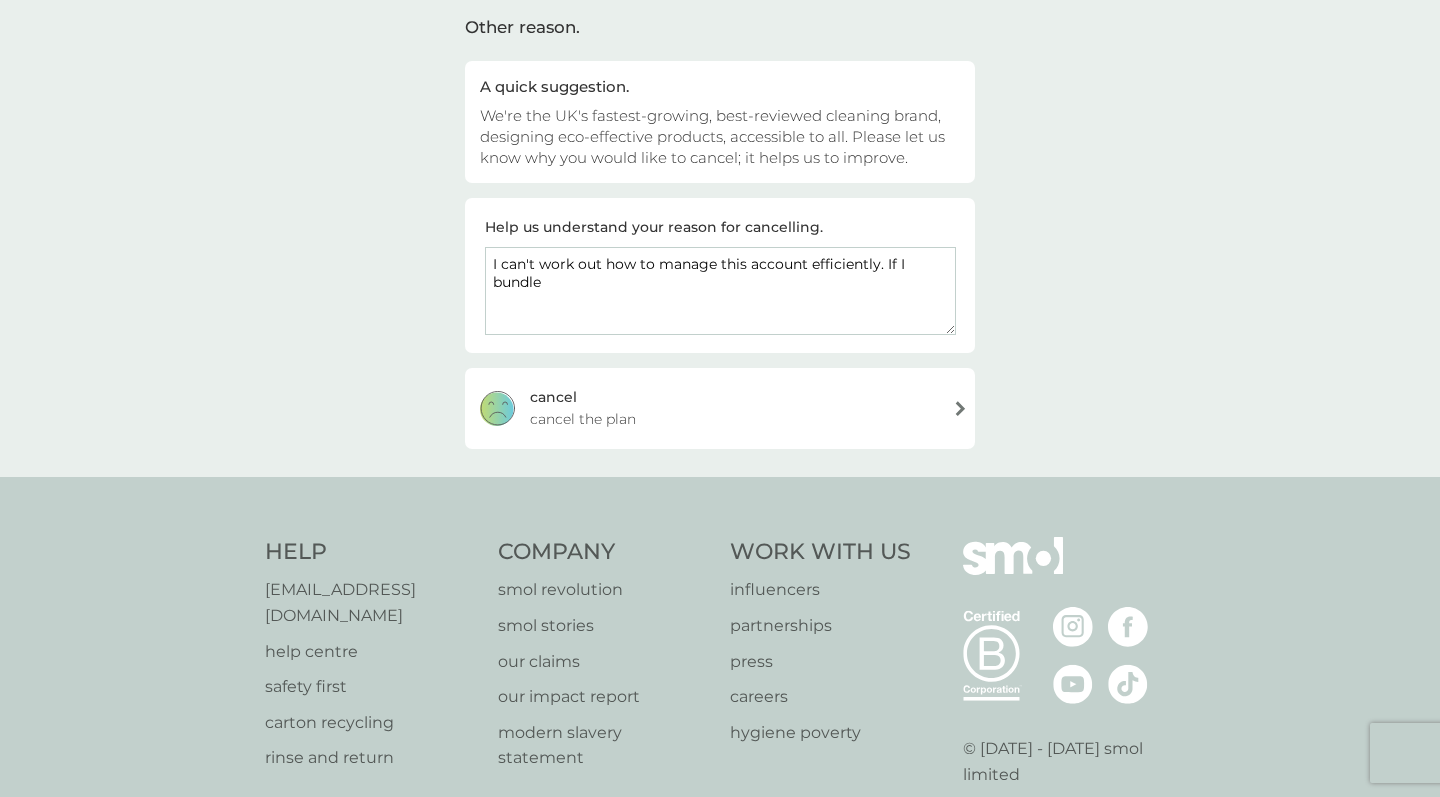 click on "I can't work out how to manage this account efficiently. If I bundle" at bounding box center [720, 291] 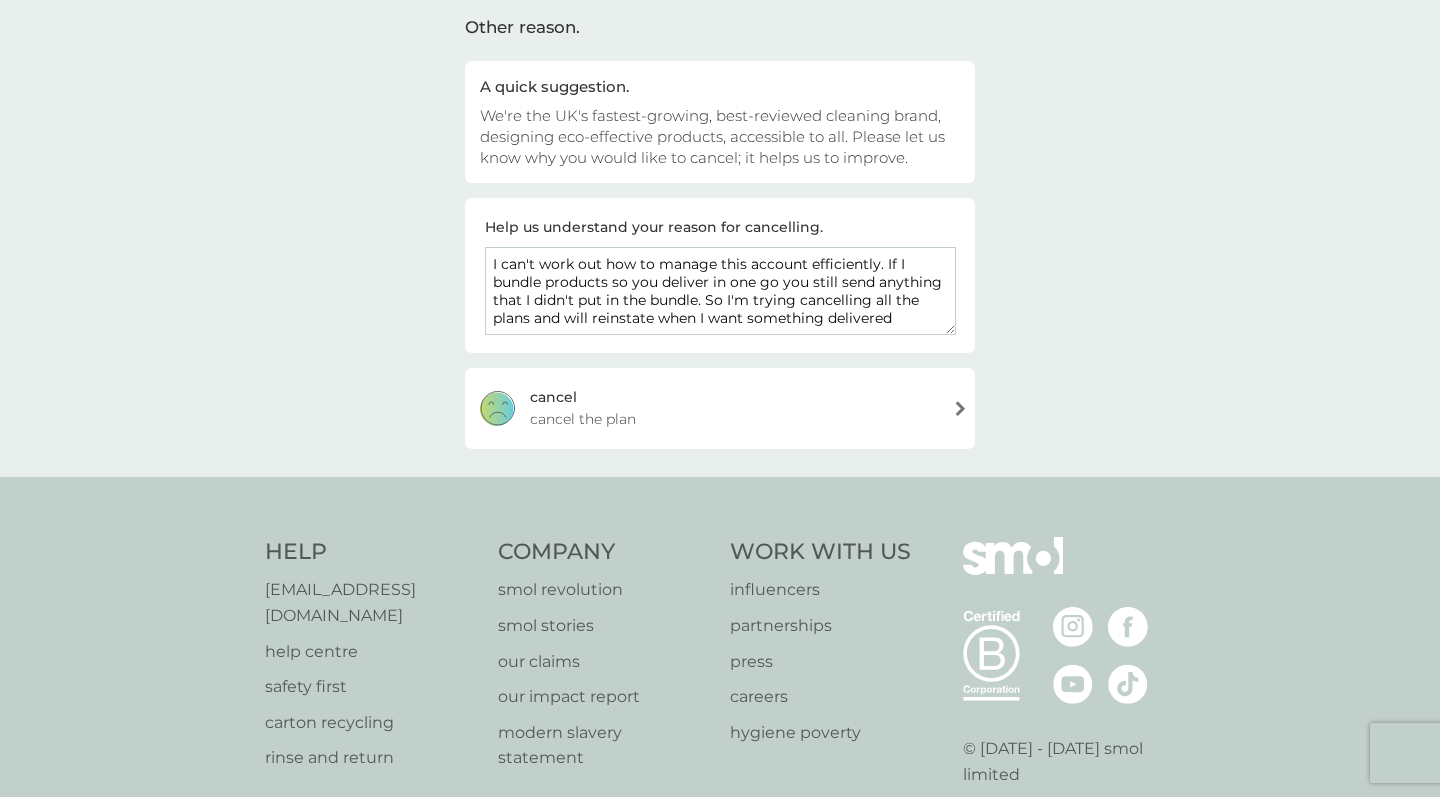 click on "I can't work out how to manage this account efficiently. If I bundle products so you deliver in one go you still send anything that I didn't put in the bundle. So I'm trying cancelling all the plans and will reinstate when I want something delivered" at bounding box center (720, 291) 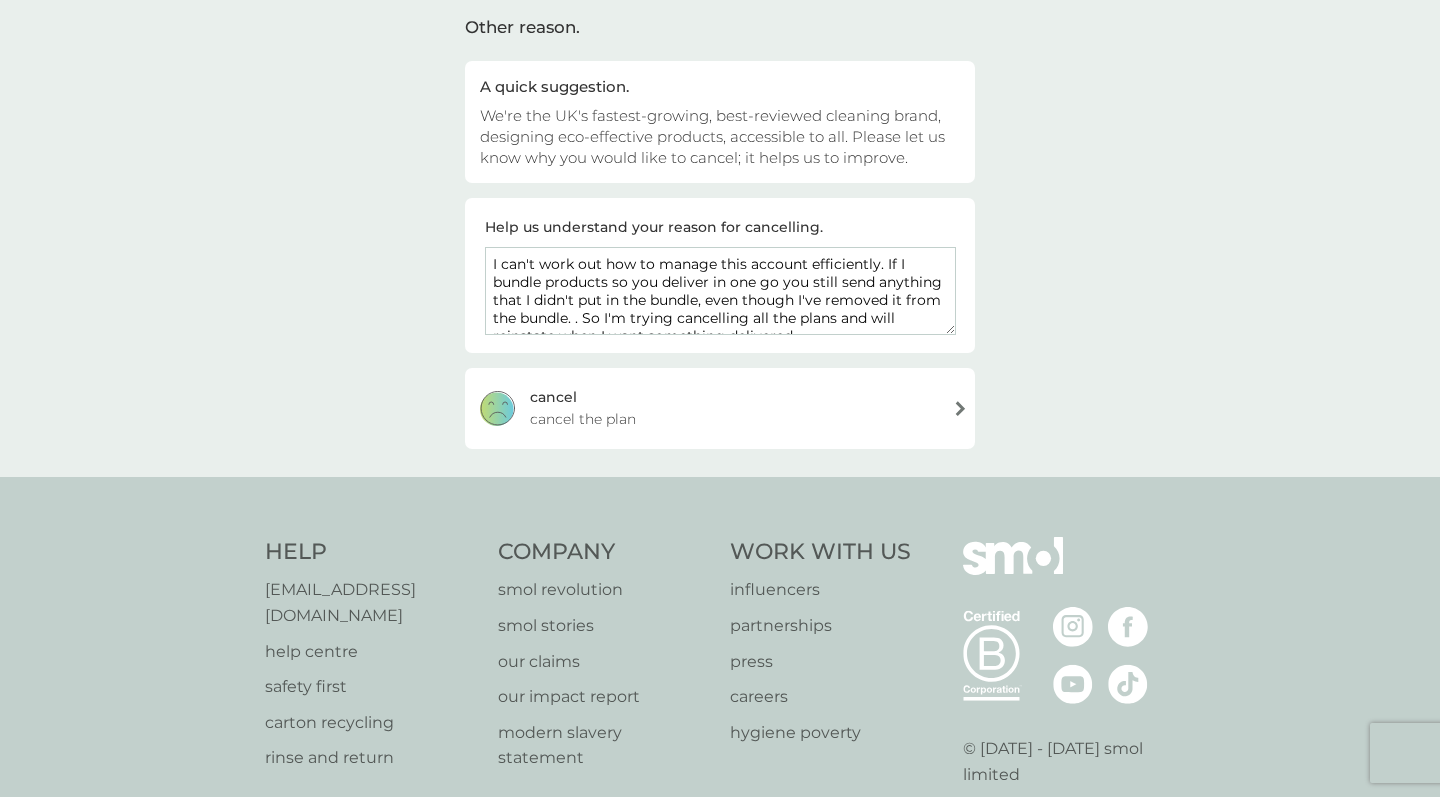 drag, startPoint x: 535, startPoint y: 300, endPoint x: 570, endPoint y: 316, distance: 38.483765 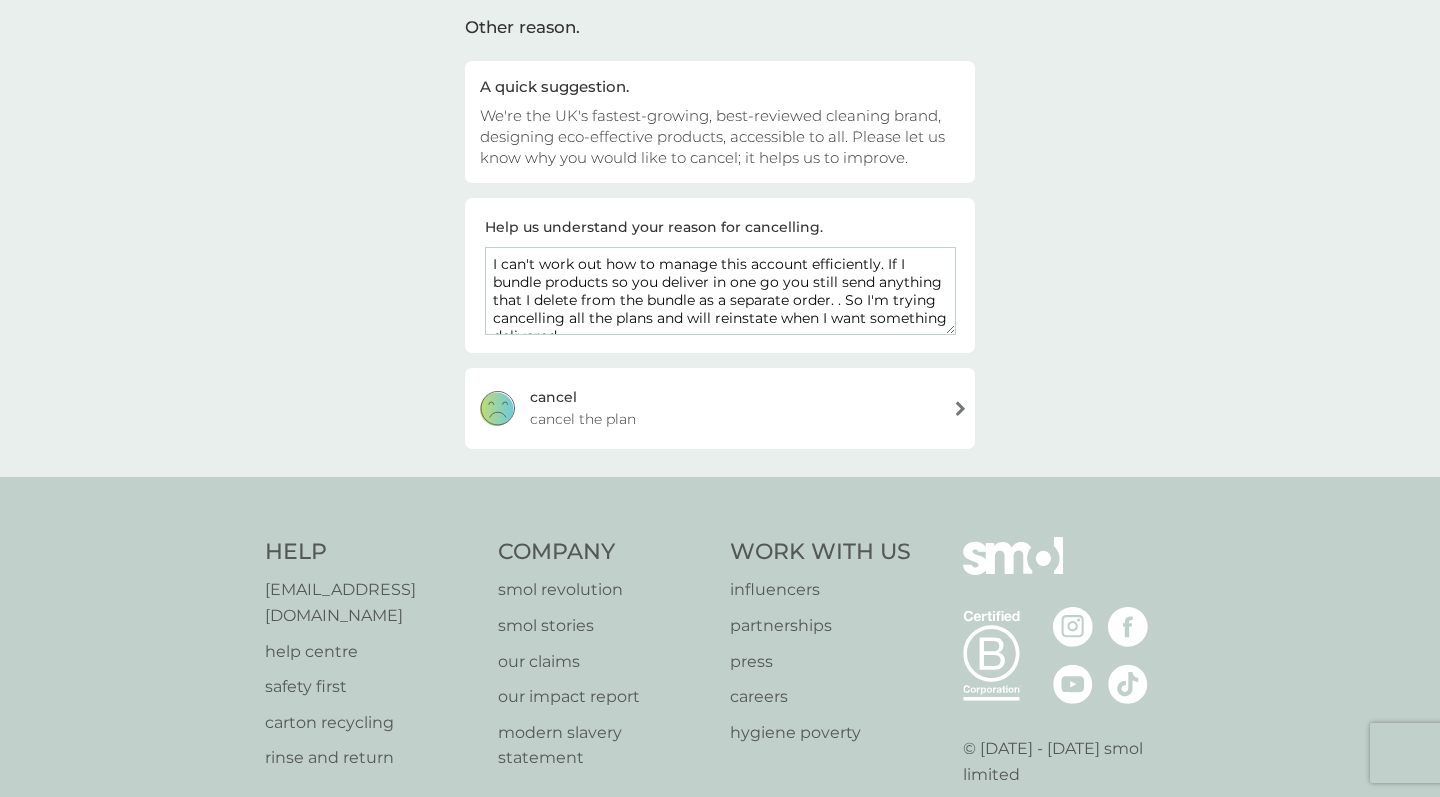 click on "I can't work out how to manage this account efficiently. If I bundle products so you deliver in one go you still send anything that I delete from the bundle as a separate order. . So I'm trying cancelling all the plans and will reinstate when I want something delivered" at bounding box center [720, 291] 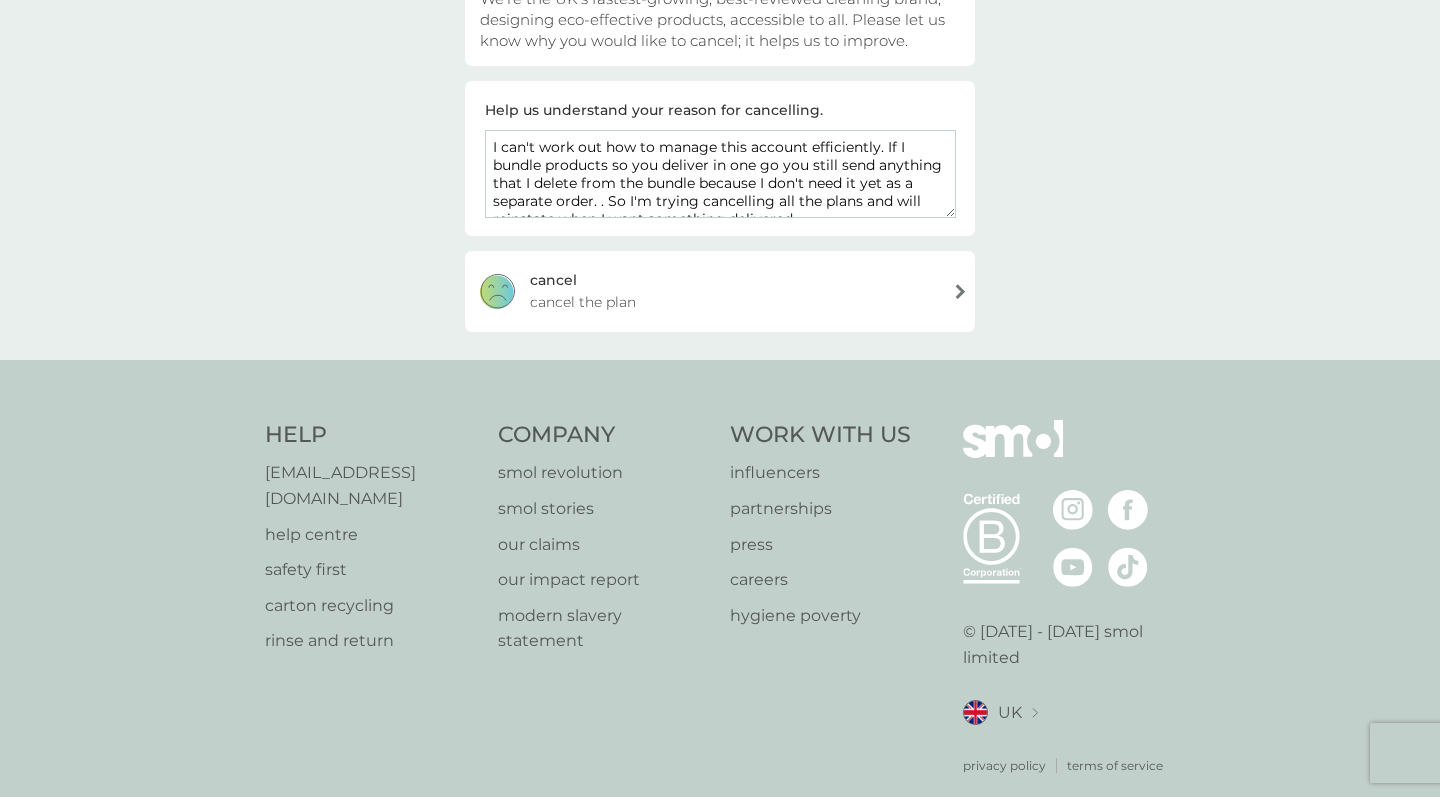 scroll, scrollTop: 268, scrollLeft: 0, axis: vertical 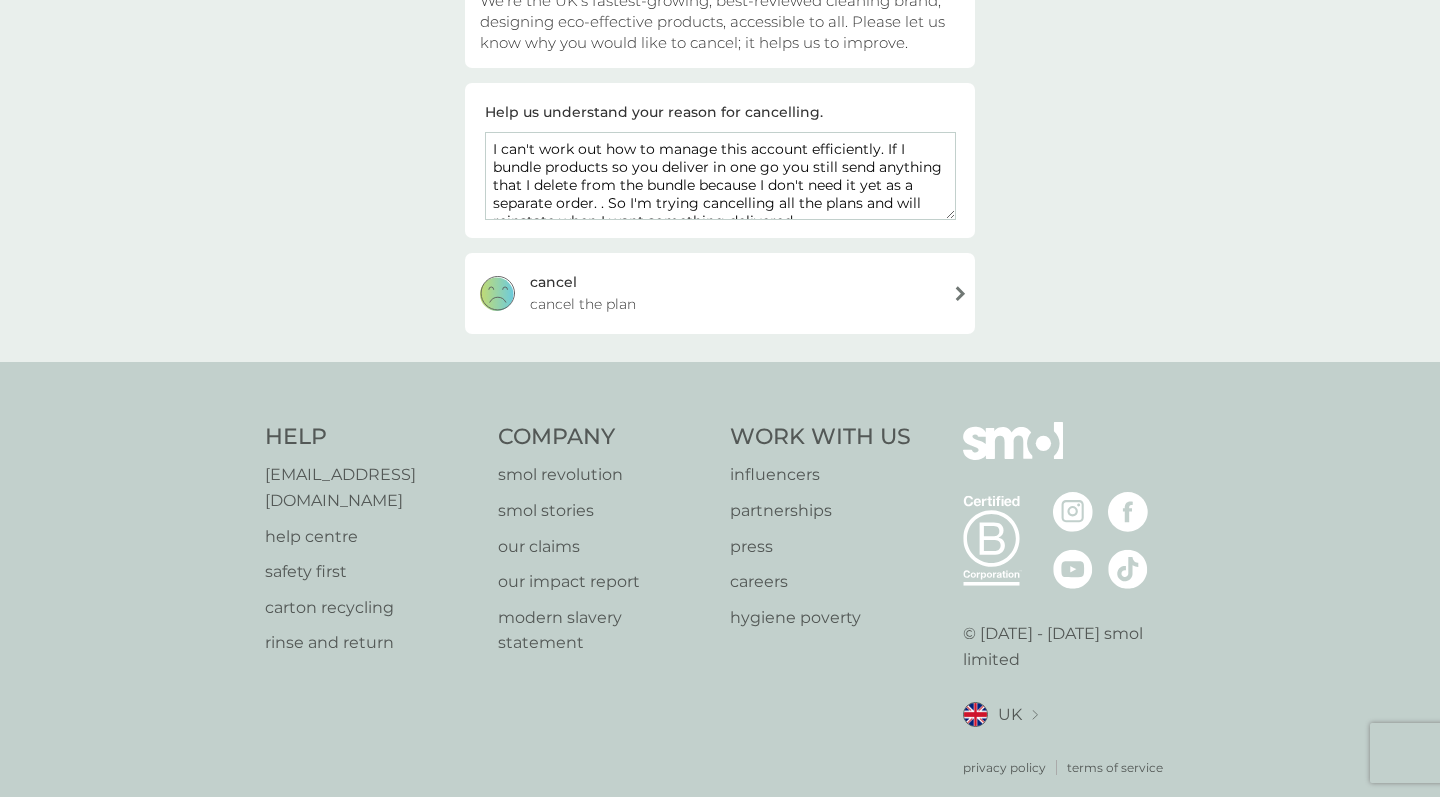 type on "I can't work out how to manage this account efficiently. If I bundle products so you deliver in one go you still send anything that I delete from the bundle because I don't need it yet as a separate order. . So I'm trying cancelling all the plans and will reinstate when I want something delivered" 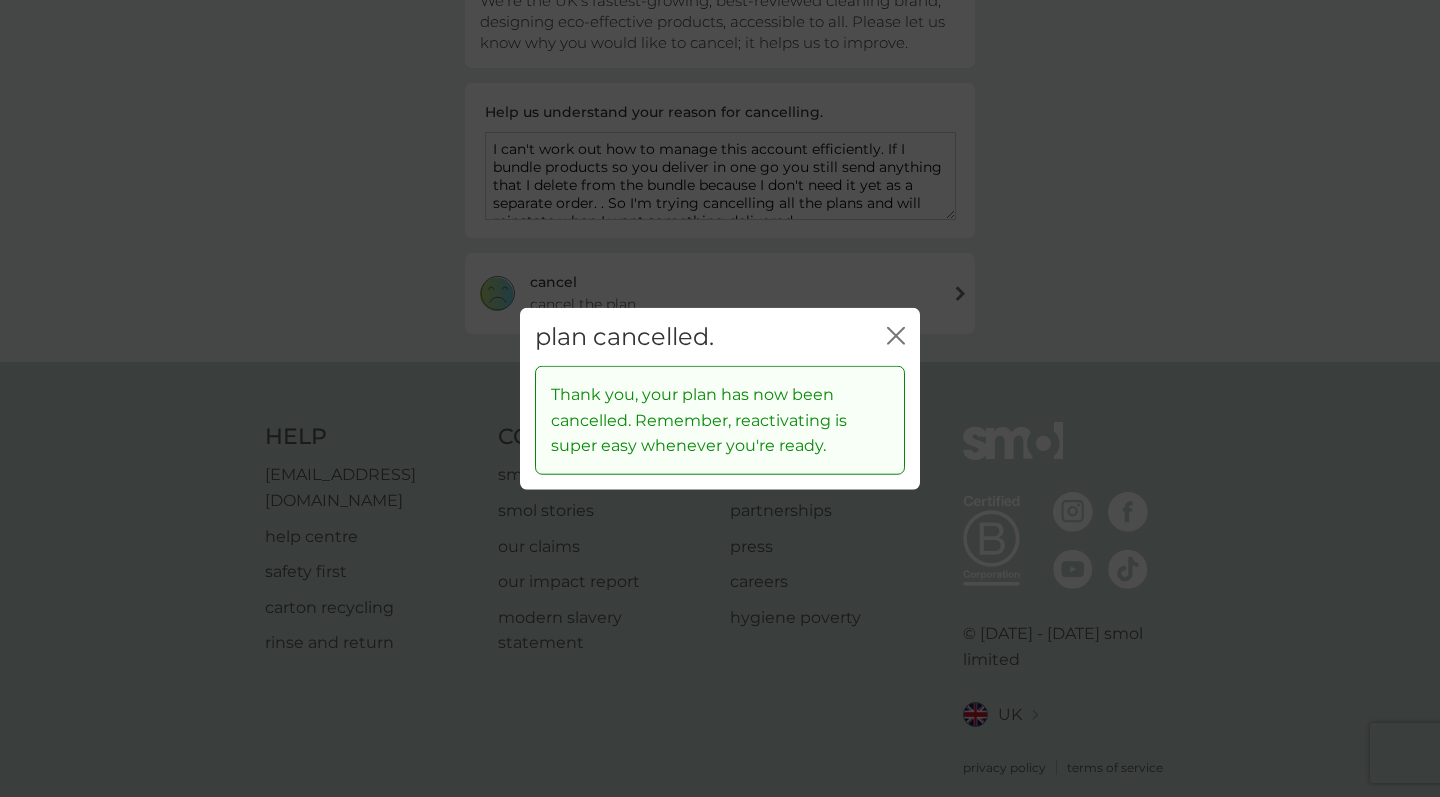 click 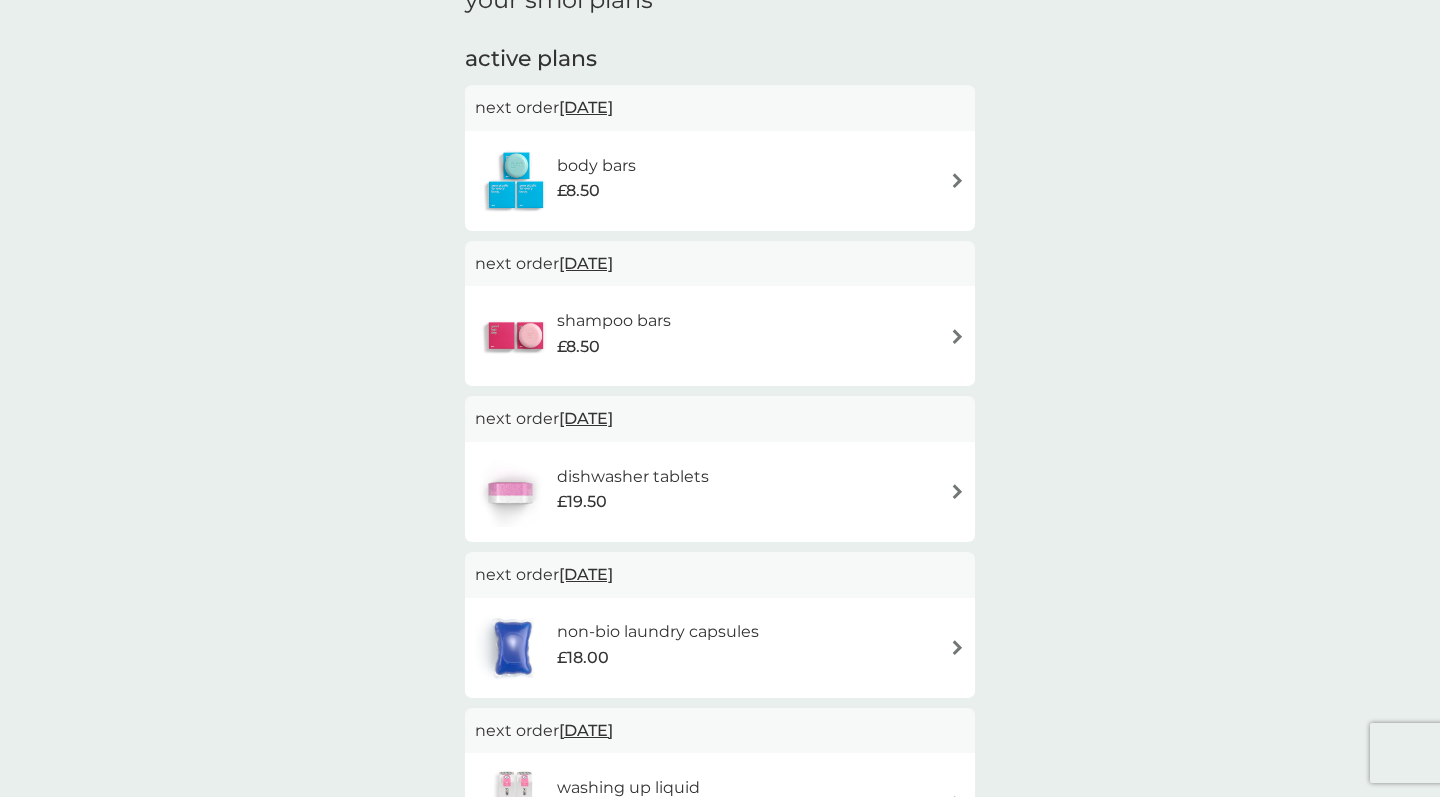 scroll, scrollTop: 333, scrollLeft: 0, axis: vertical 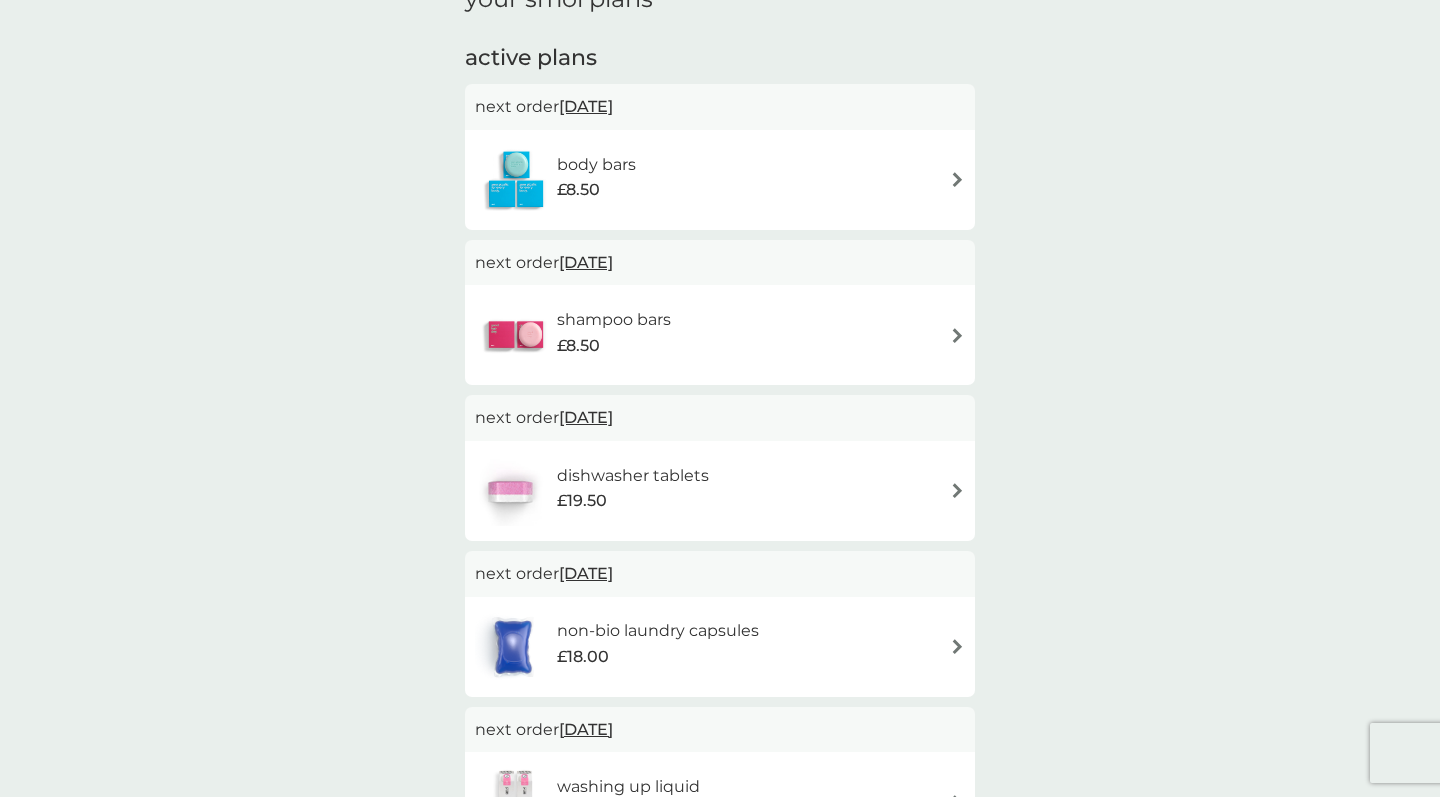 click at bounding box center [957, 179] 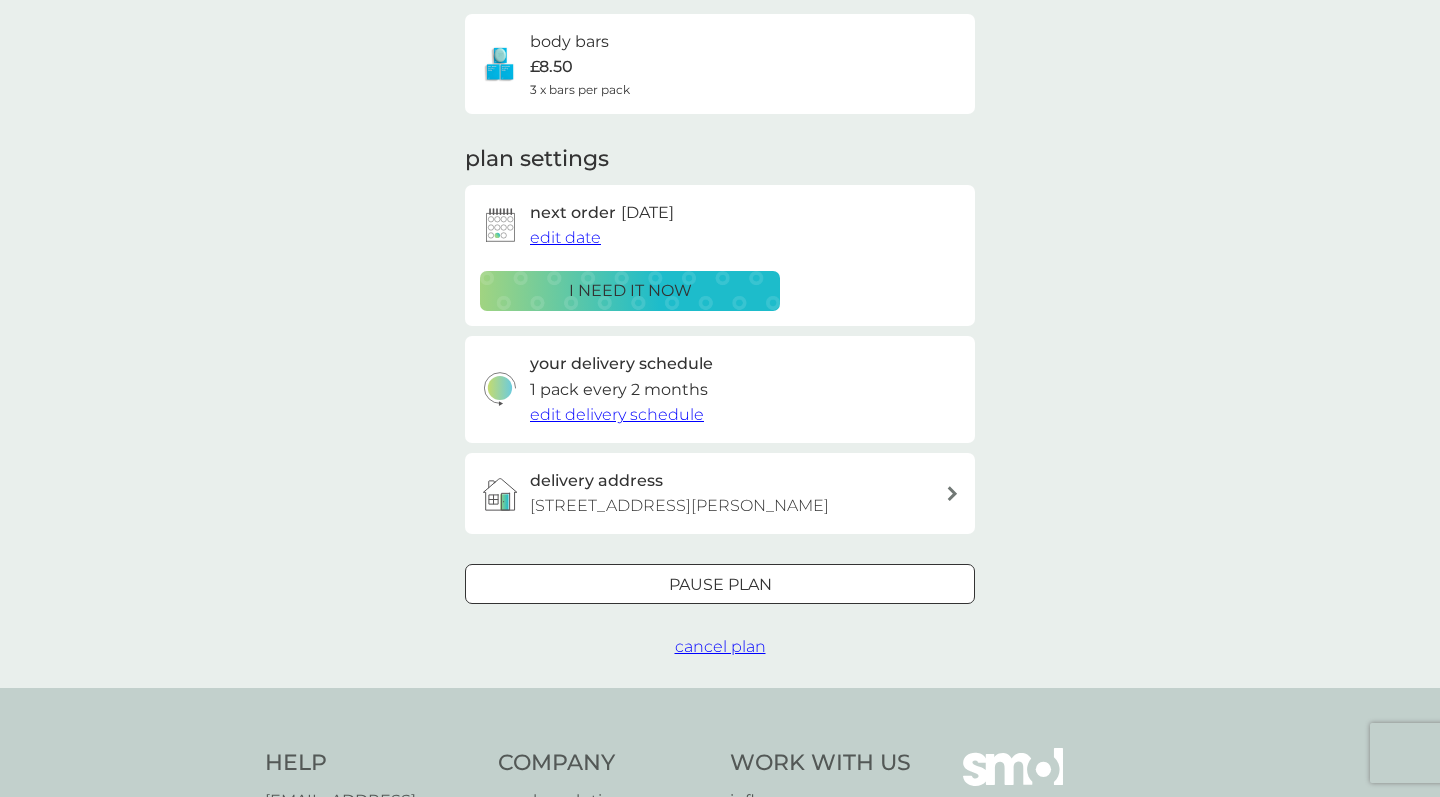 scroll, scrollTop: 155, scrollLeft: 0, axis: vertical 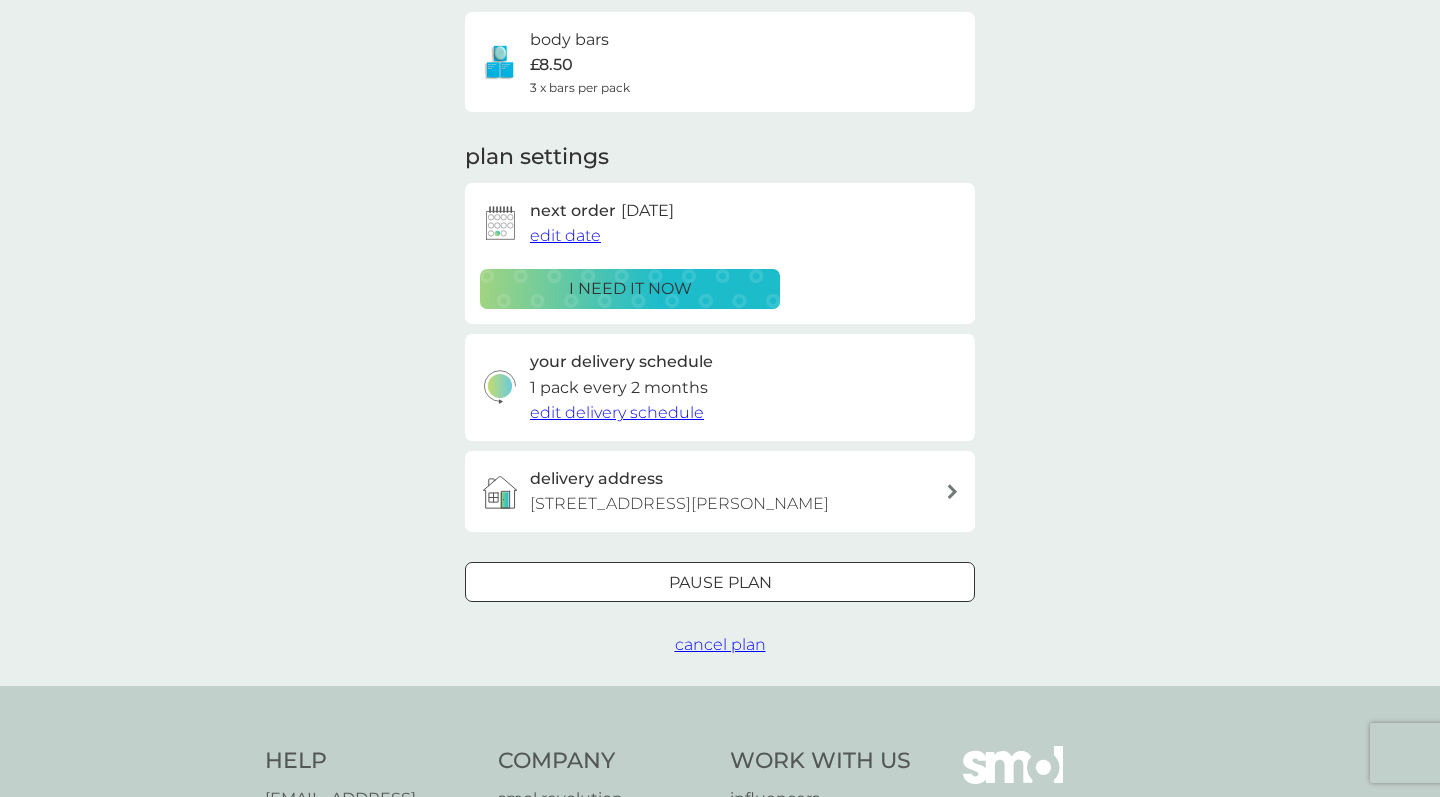click on "cancel plan" at bounding box center [720, 644] 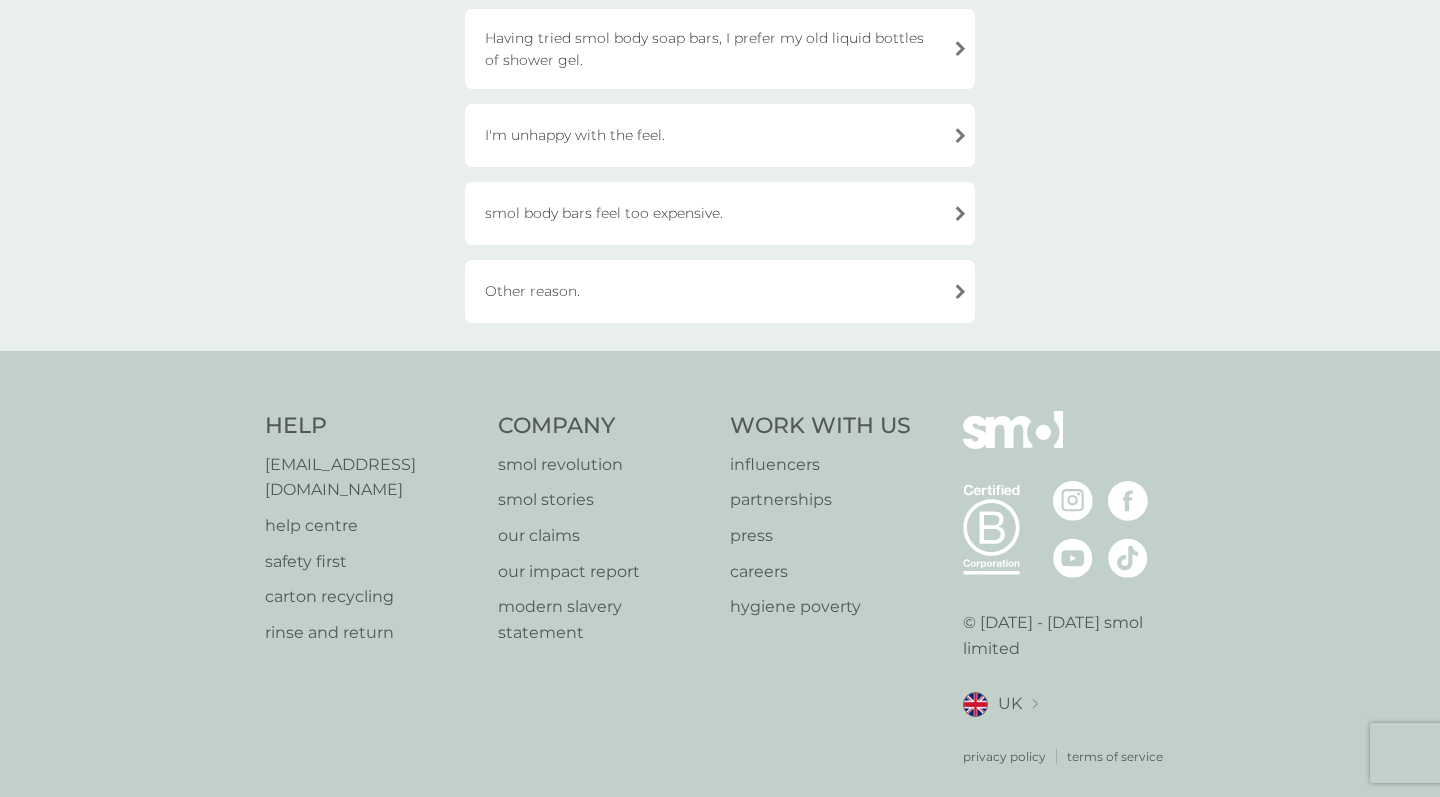 scroll, scrollTop: 461, scrollLeft: 0, axis: vertical 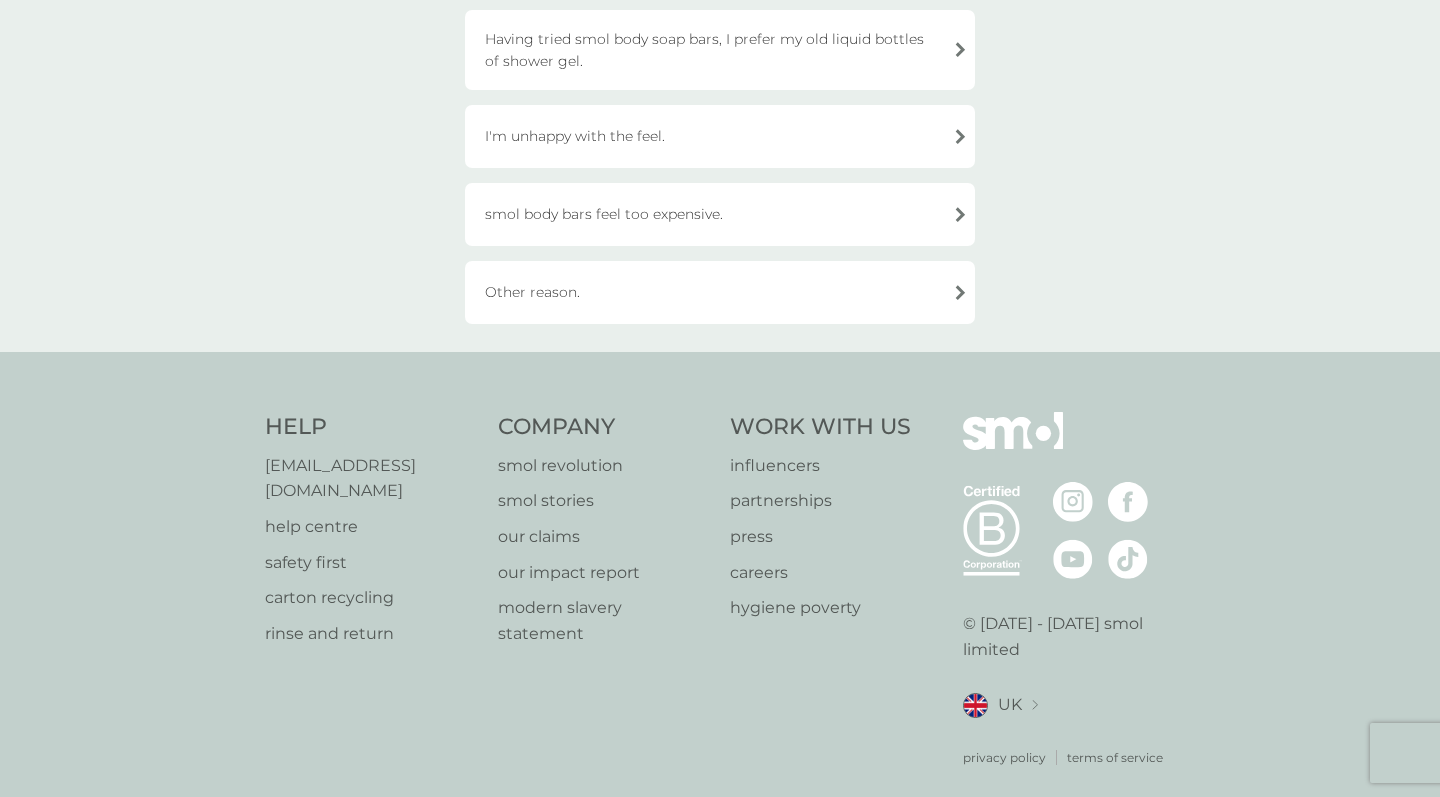click on "Other reason." at bounding box center (720, 292) 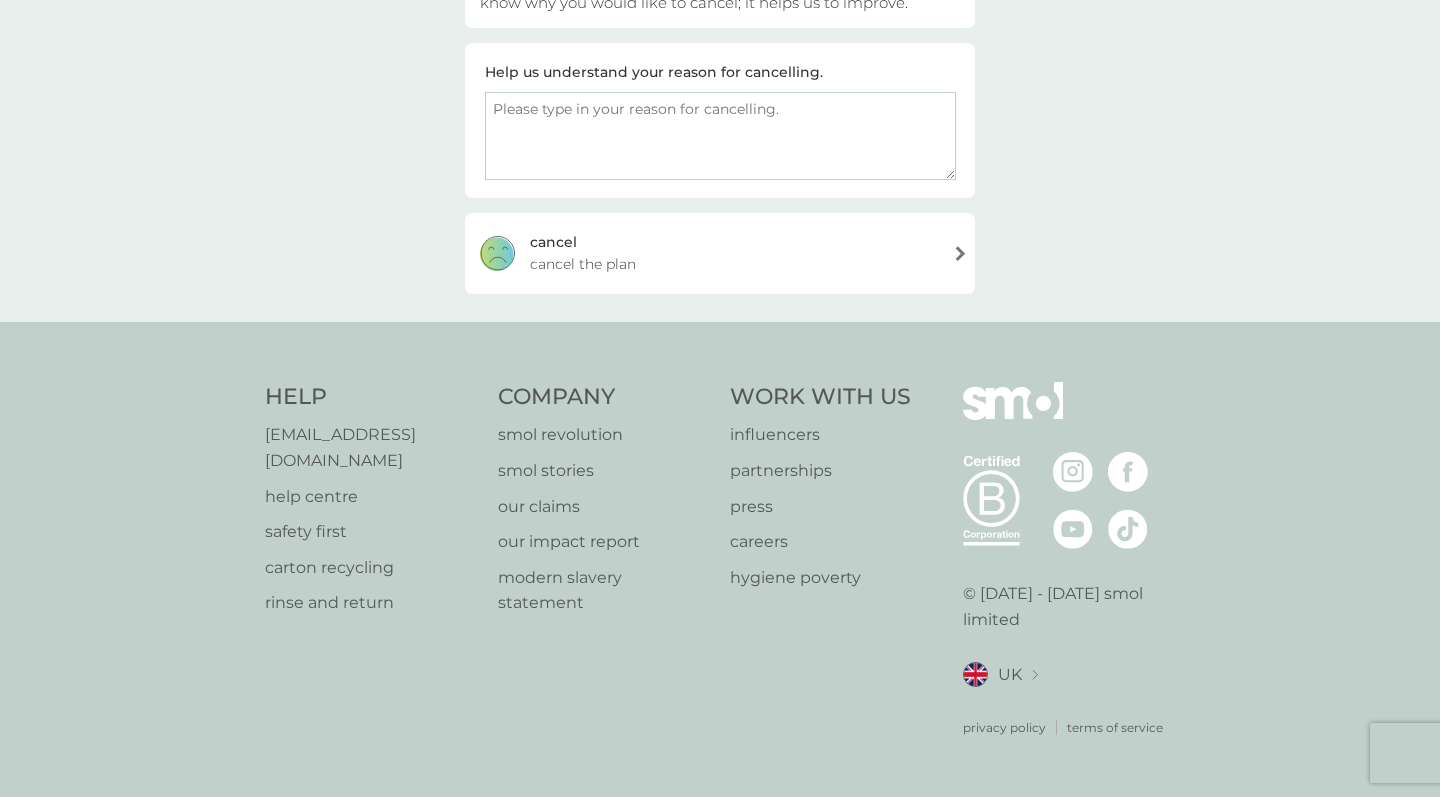 scroll, scrollTop: 280, scrollLeft: 0, axis: vertical 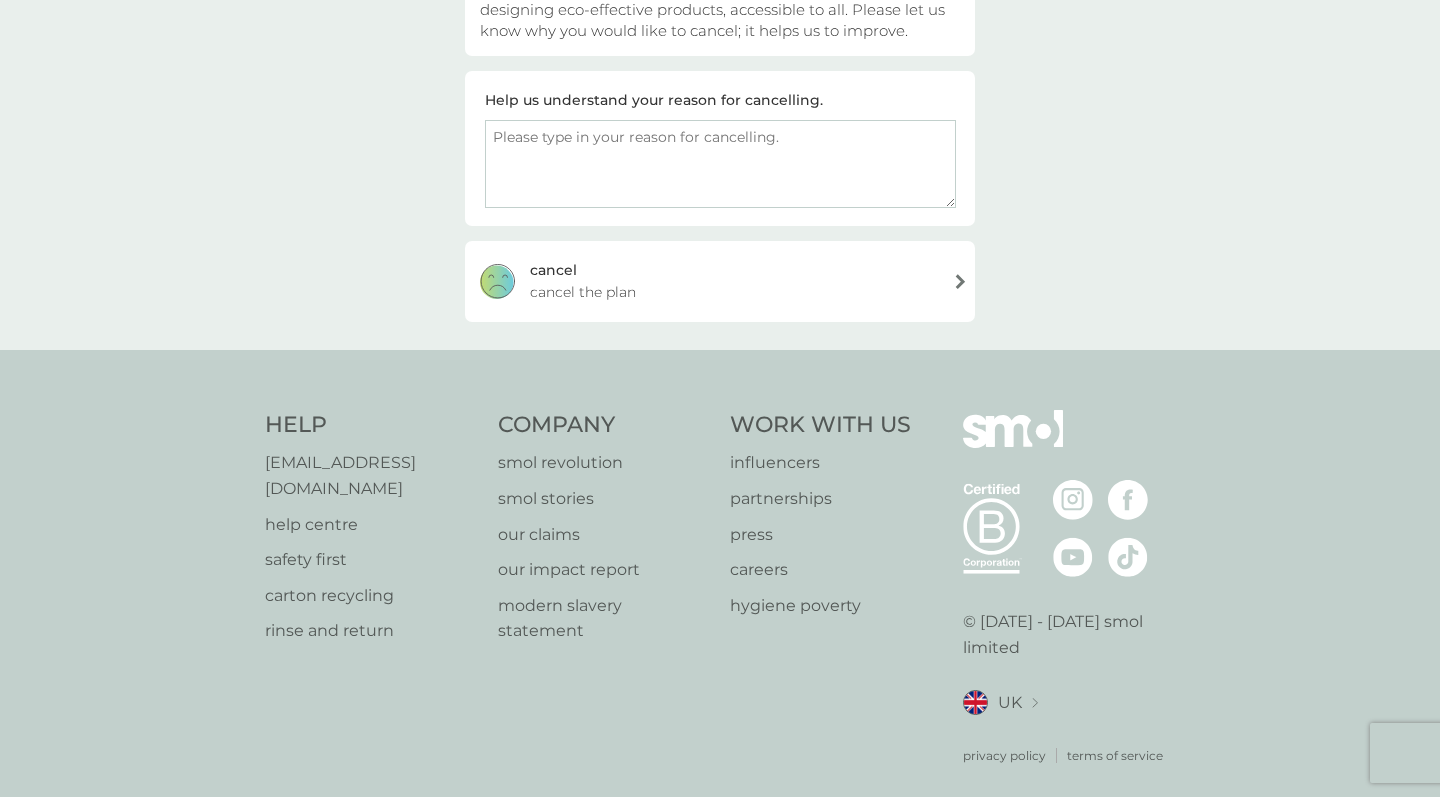 click at bounding box center [720, 164] 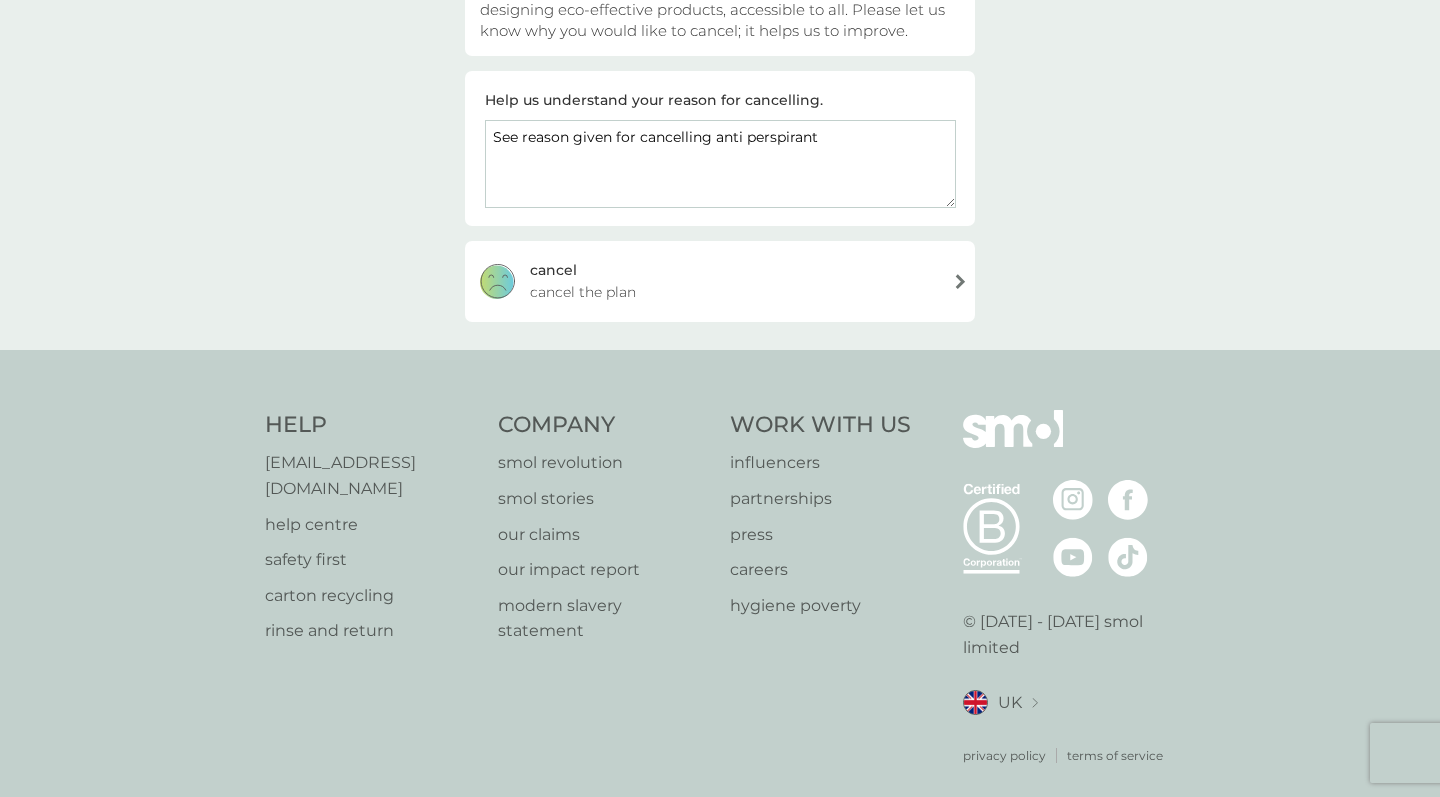click on "See reason given for cancelling anti perspirant" at bounding box center [720, 164] 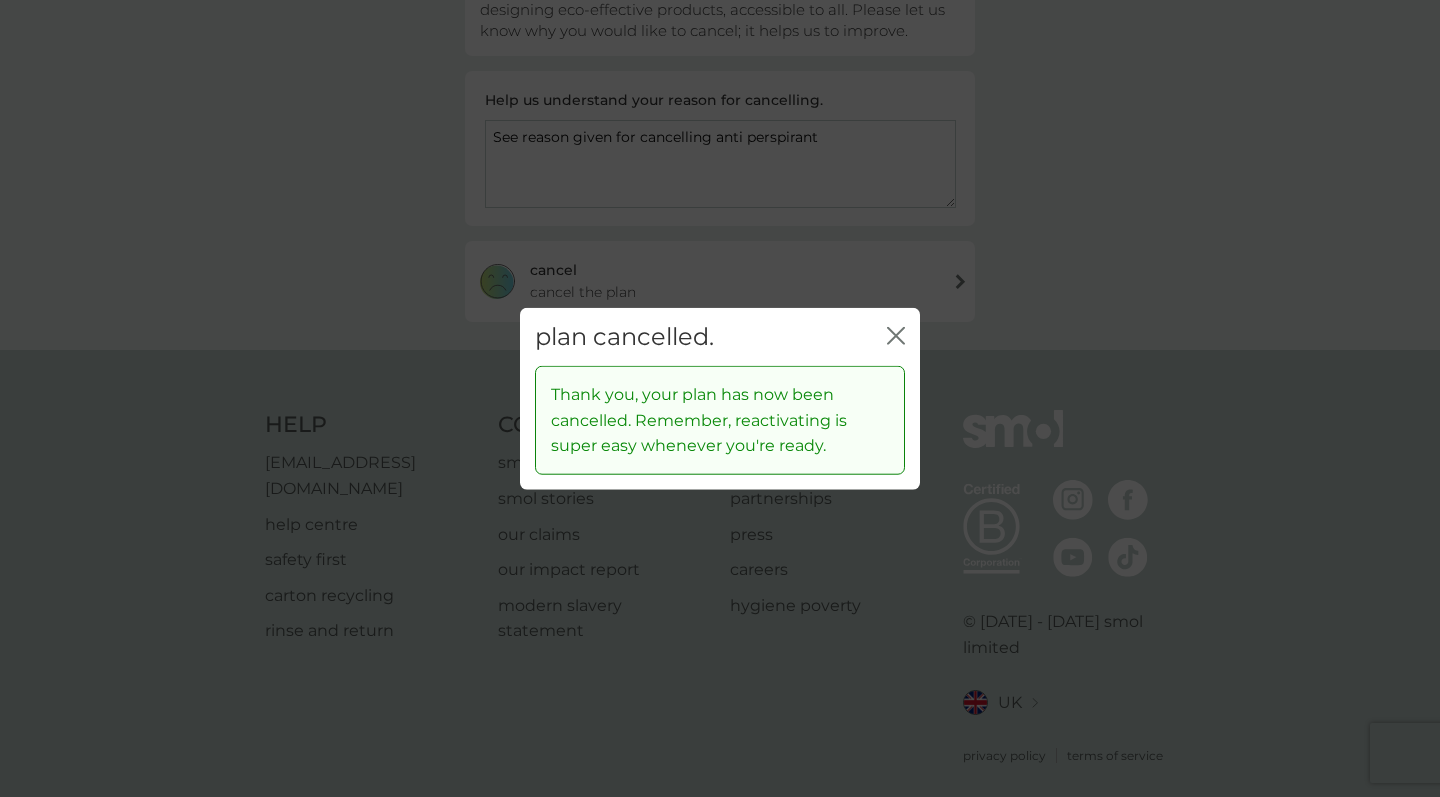 click 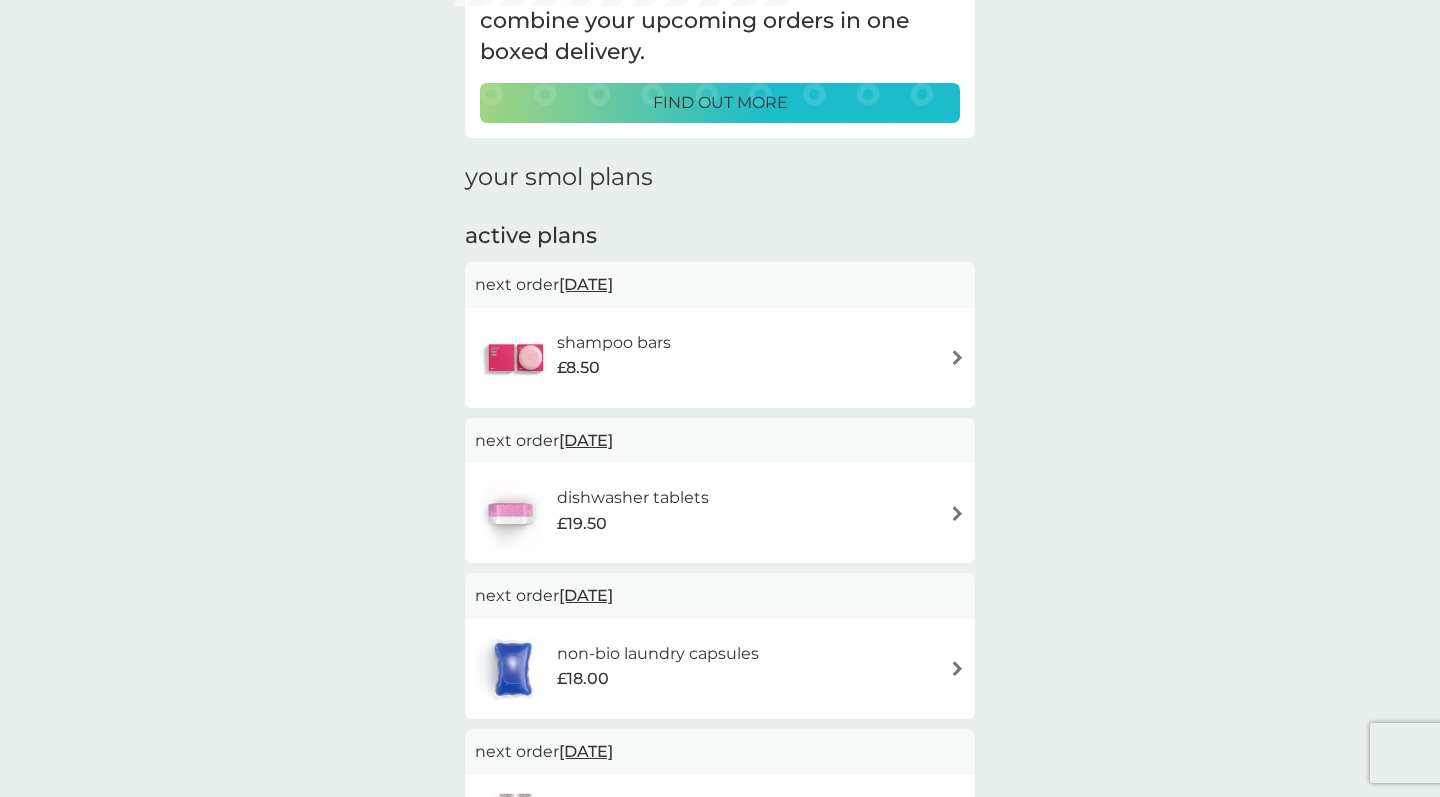 scroll, scrollTop: 163, scrollLeft: 0, axis: vertical 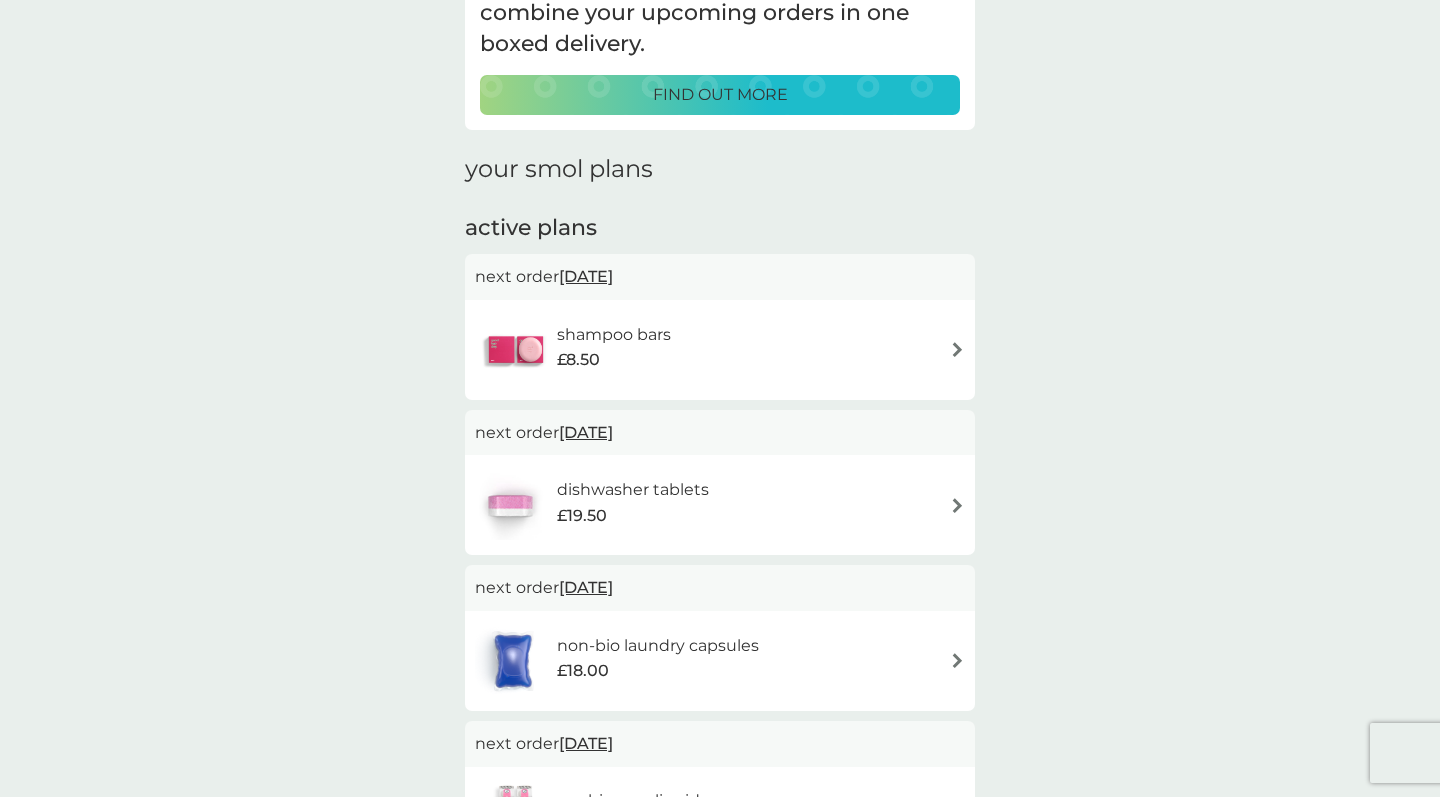 click at bounding box center [957, 349] 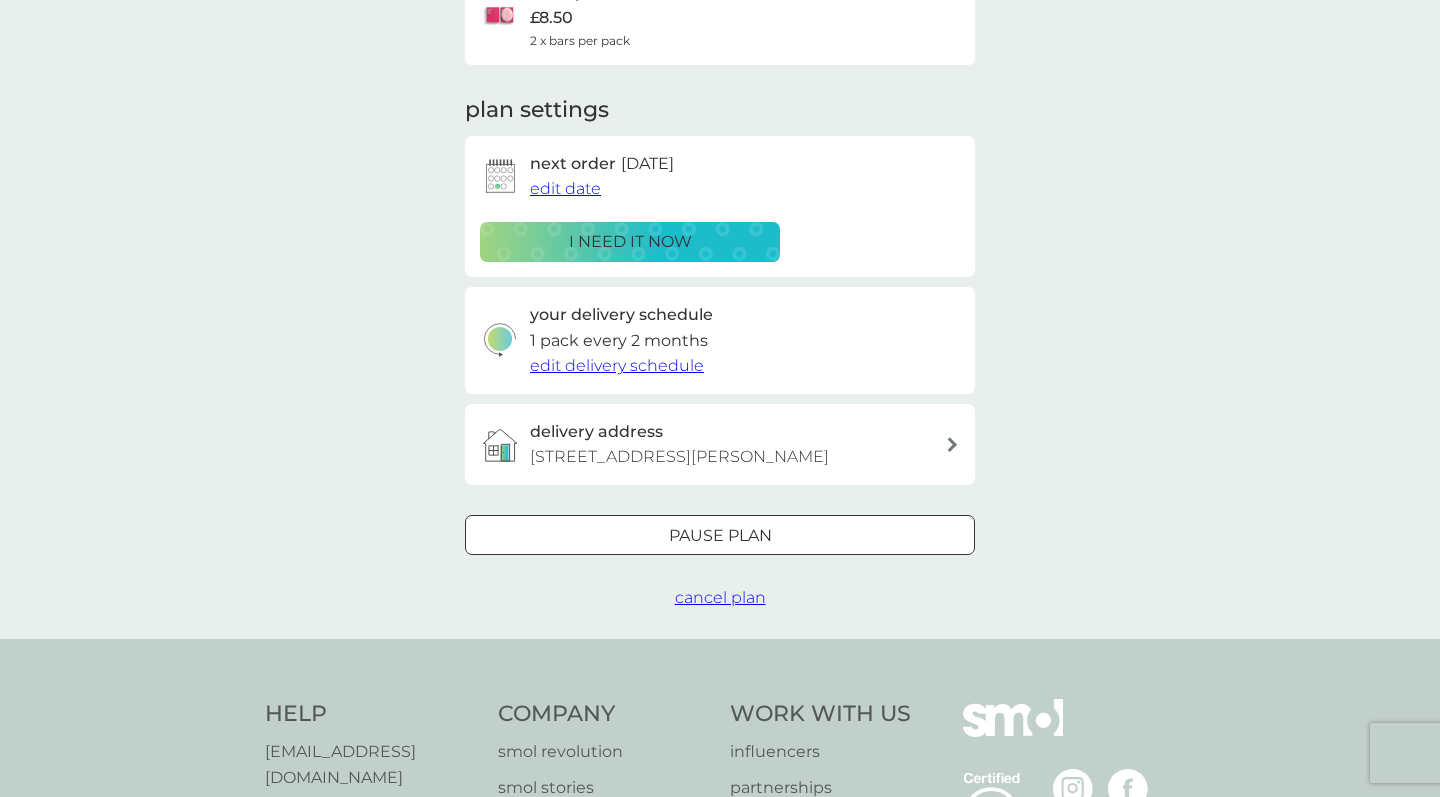 scroll, scrollTop: 203, scrollLeft: 0, axis: vertical 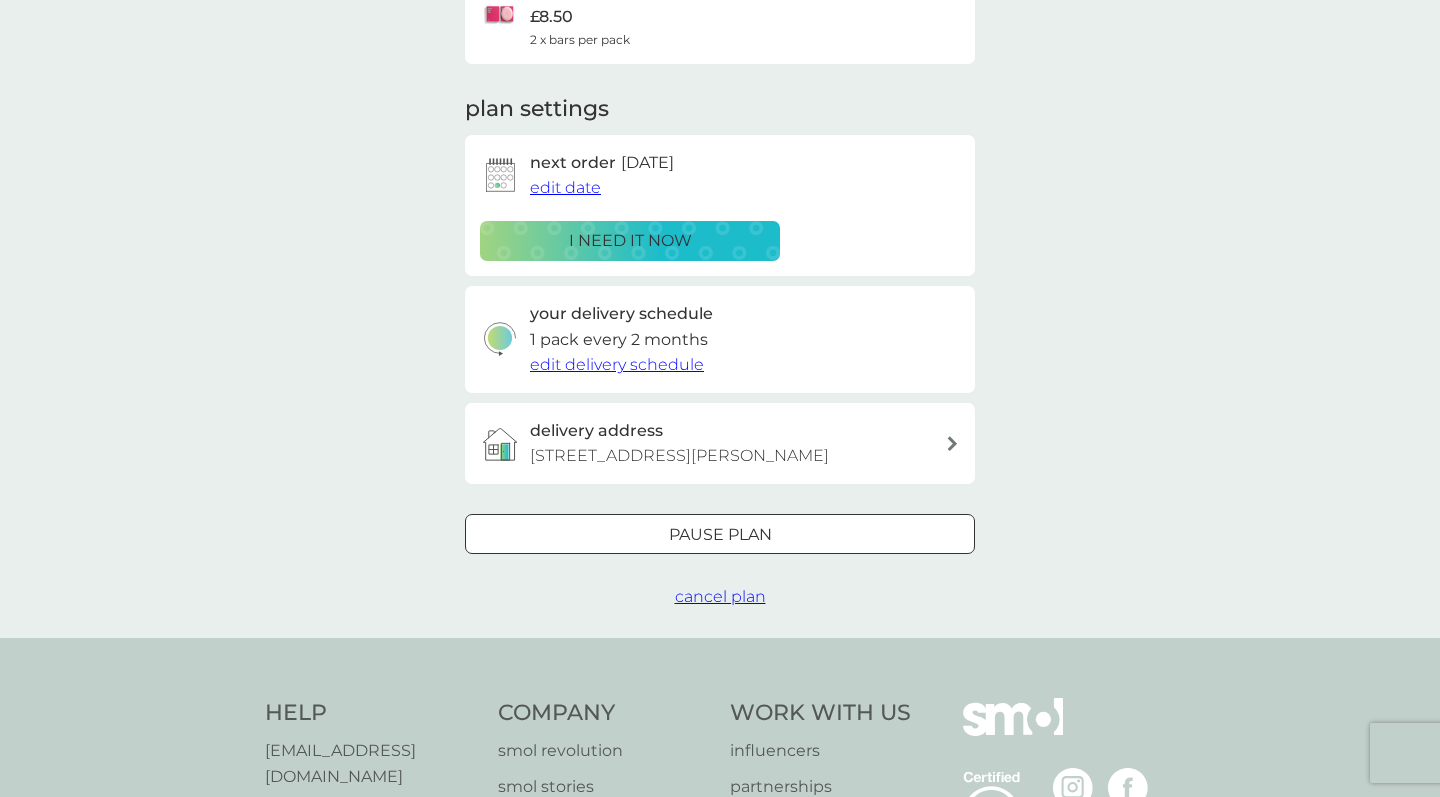 click on "cancel plan" at bounding box center [720, 596] 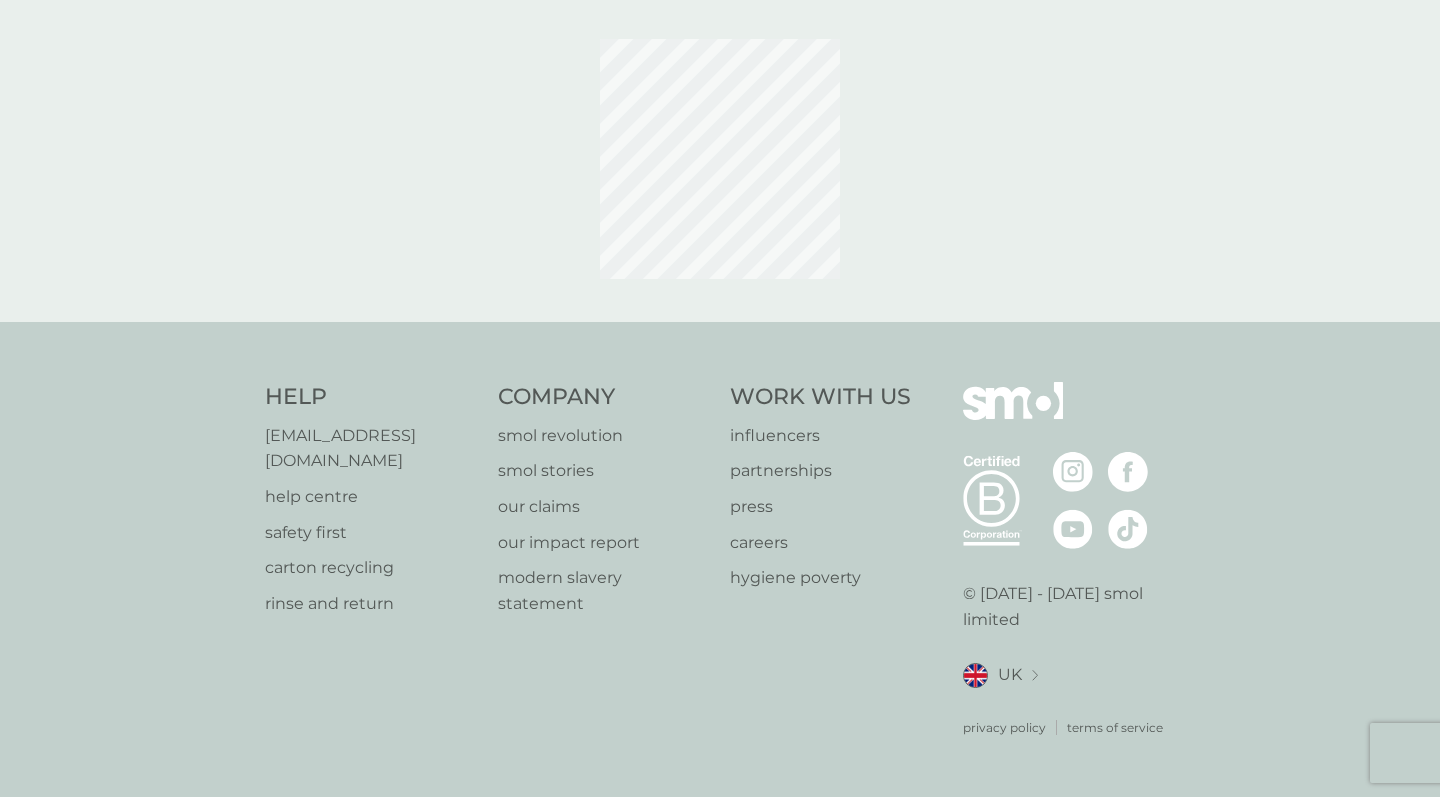 scroll, scrollTop: 0, scrollLeft: 0, axis: both 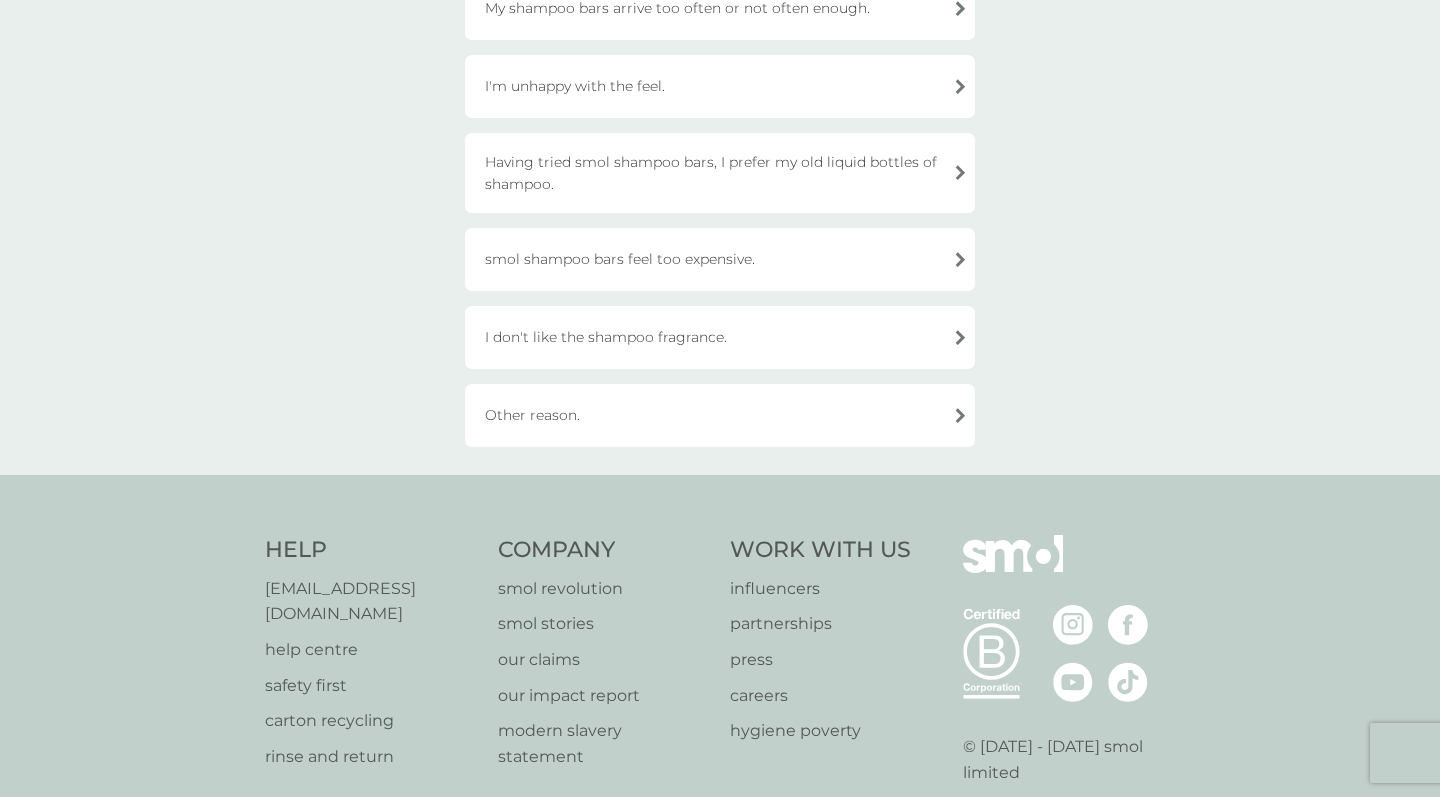 click on "Other reason." at bounding box center [720, 415] 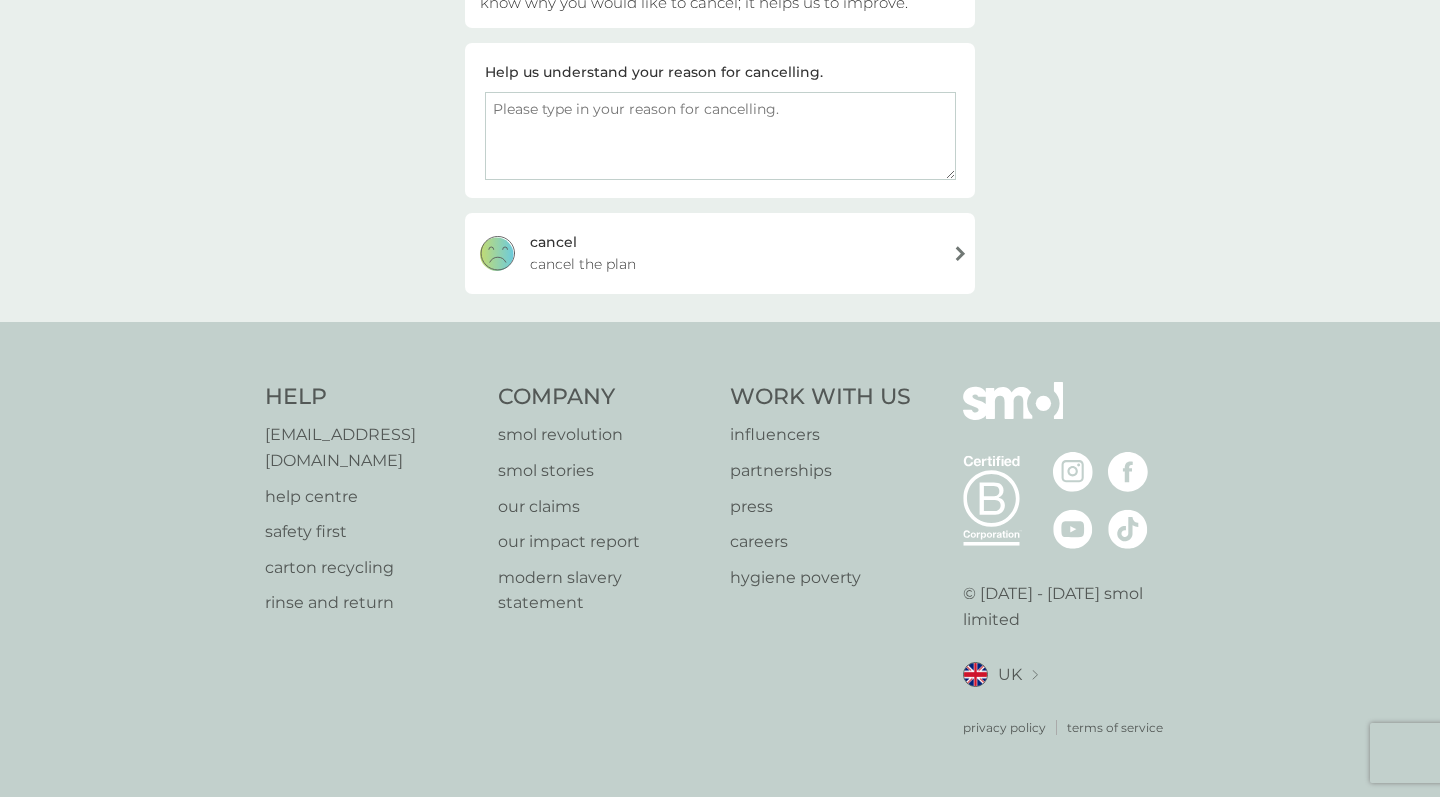 scroll, scrollTop: 280, scrollLeft: 0, axis: vertical 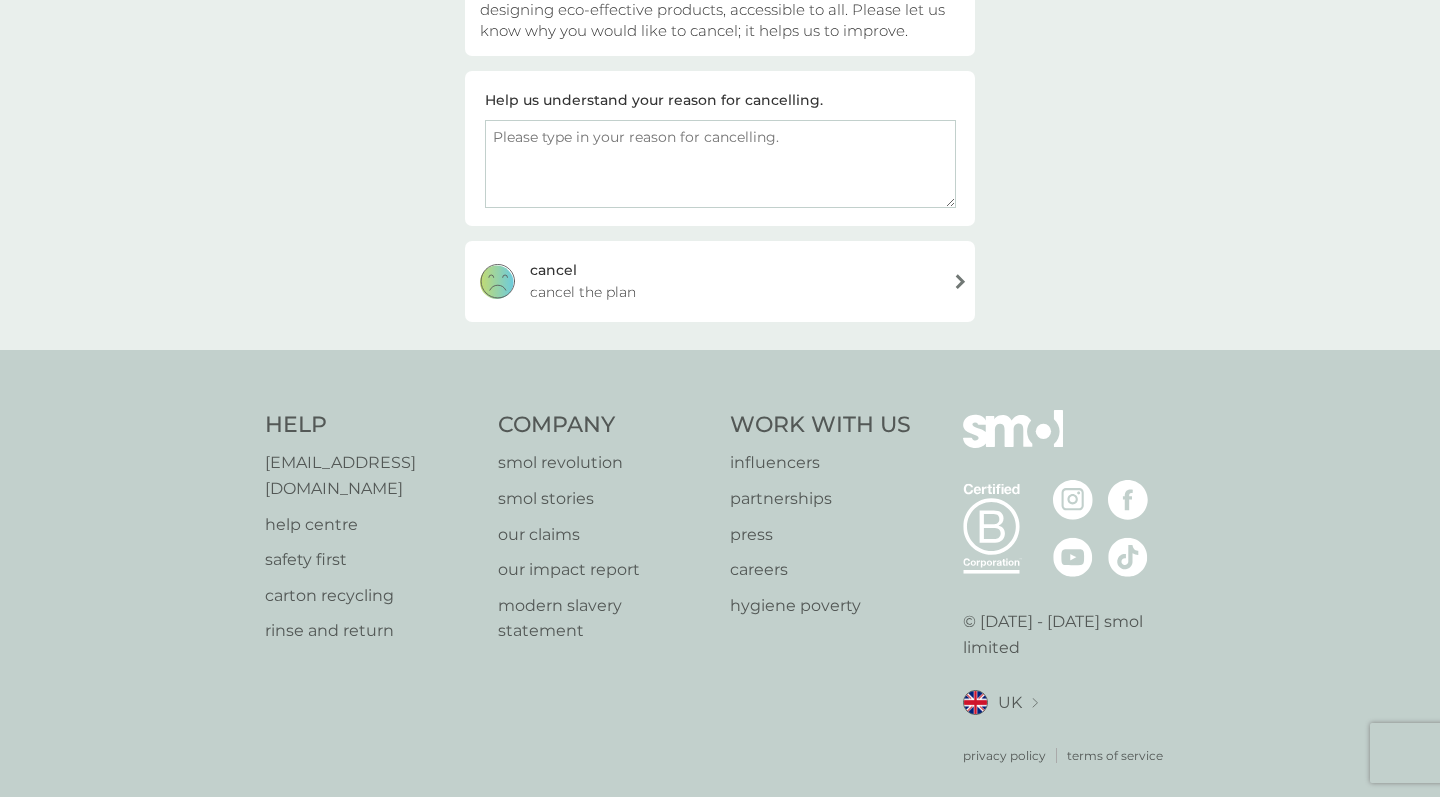 paste on "See reason given for cancelling anti perspirant" 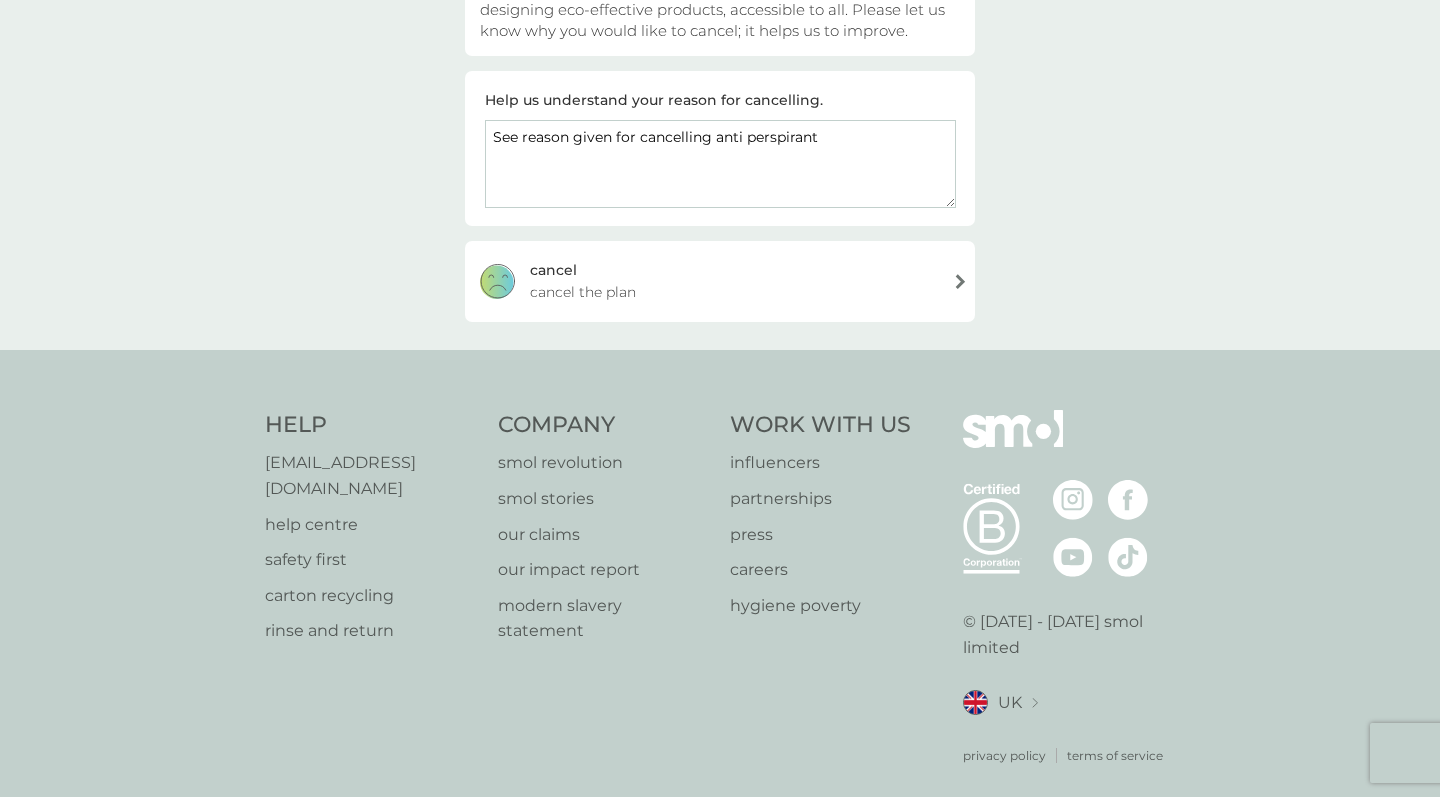 type on "See reason given for cancelling anti perspirant" 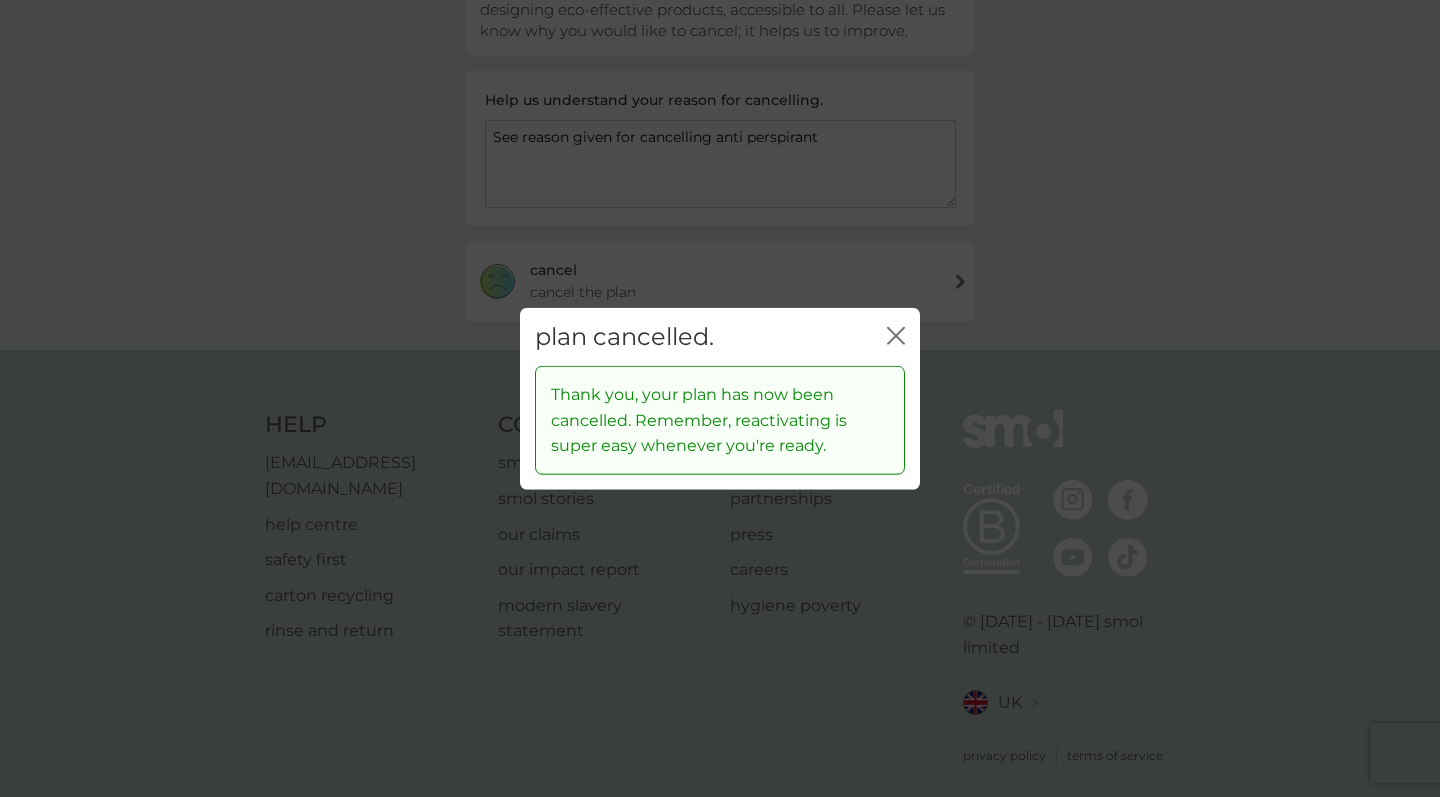 click 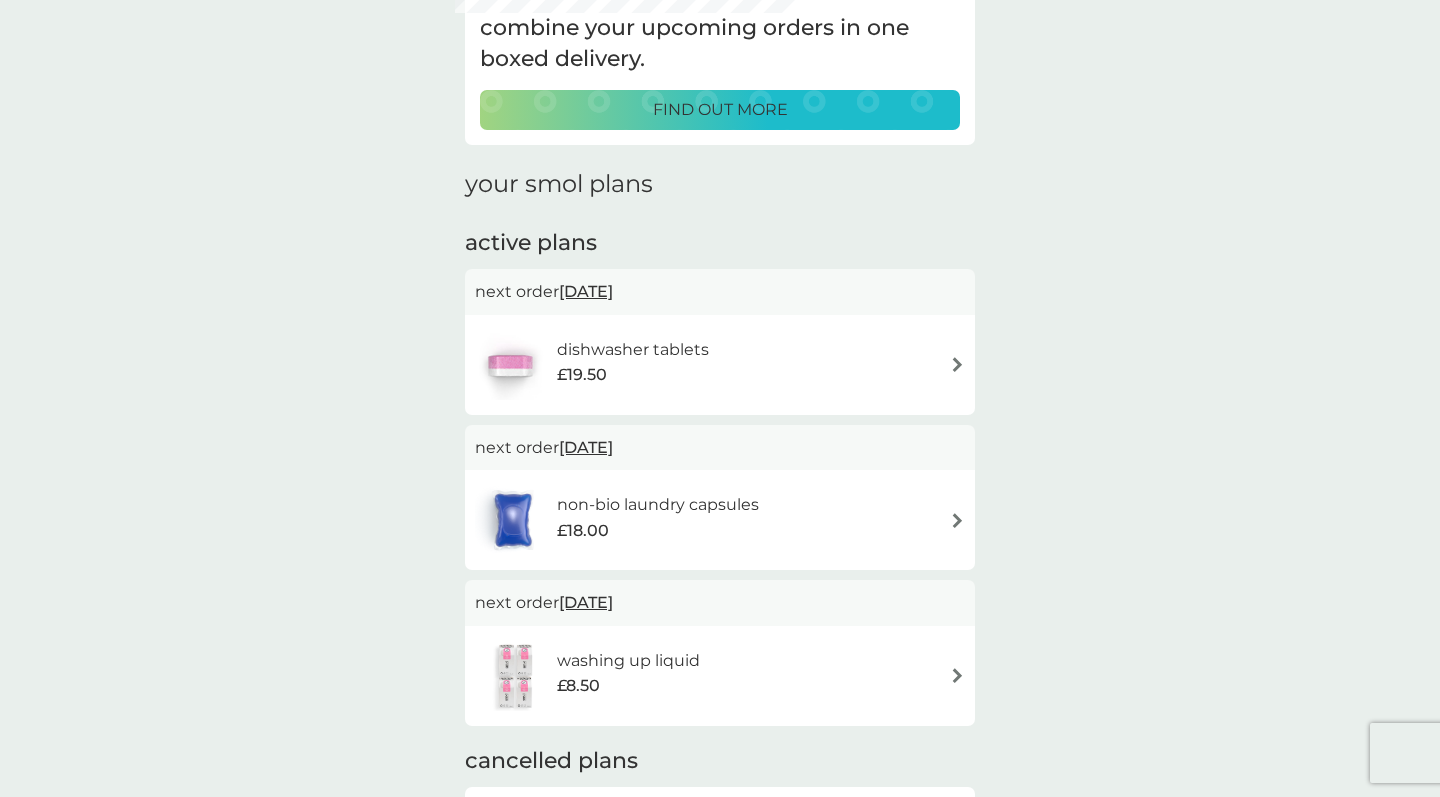 scroll, scrollTop: 160, scrollLeft: 0, axis: vertical 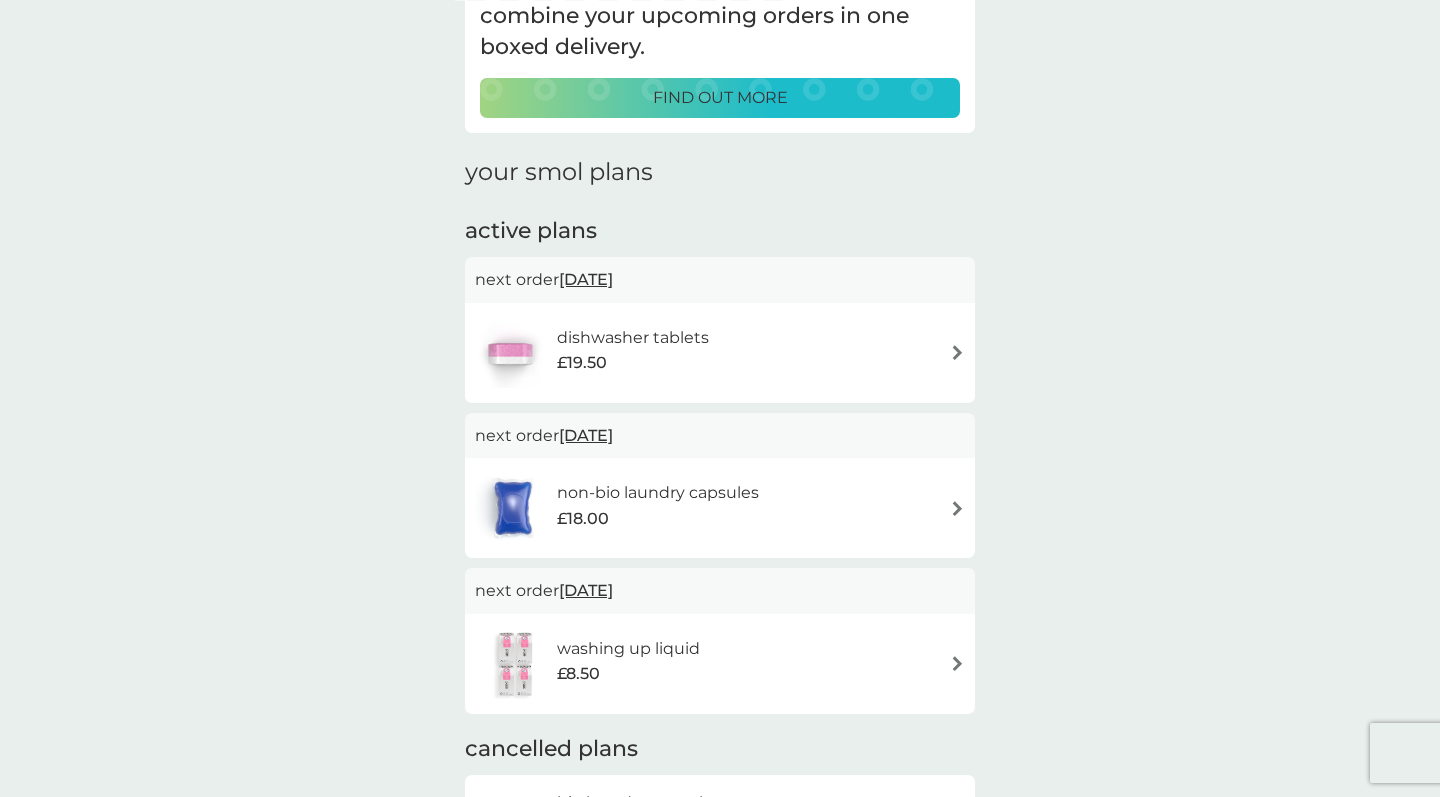 click on "dishwasher tablets £19.50" at bounding box center (720, 353) 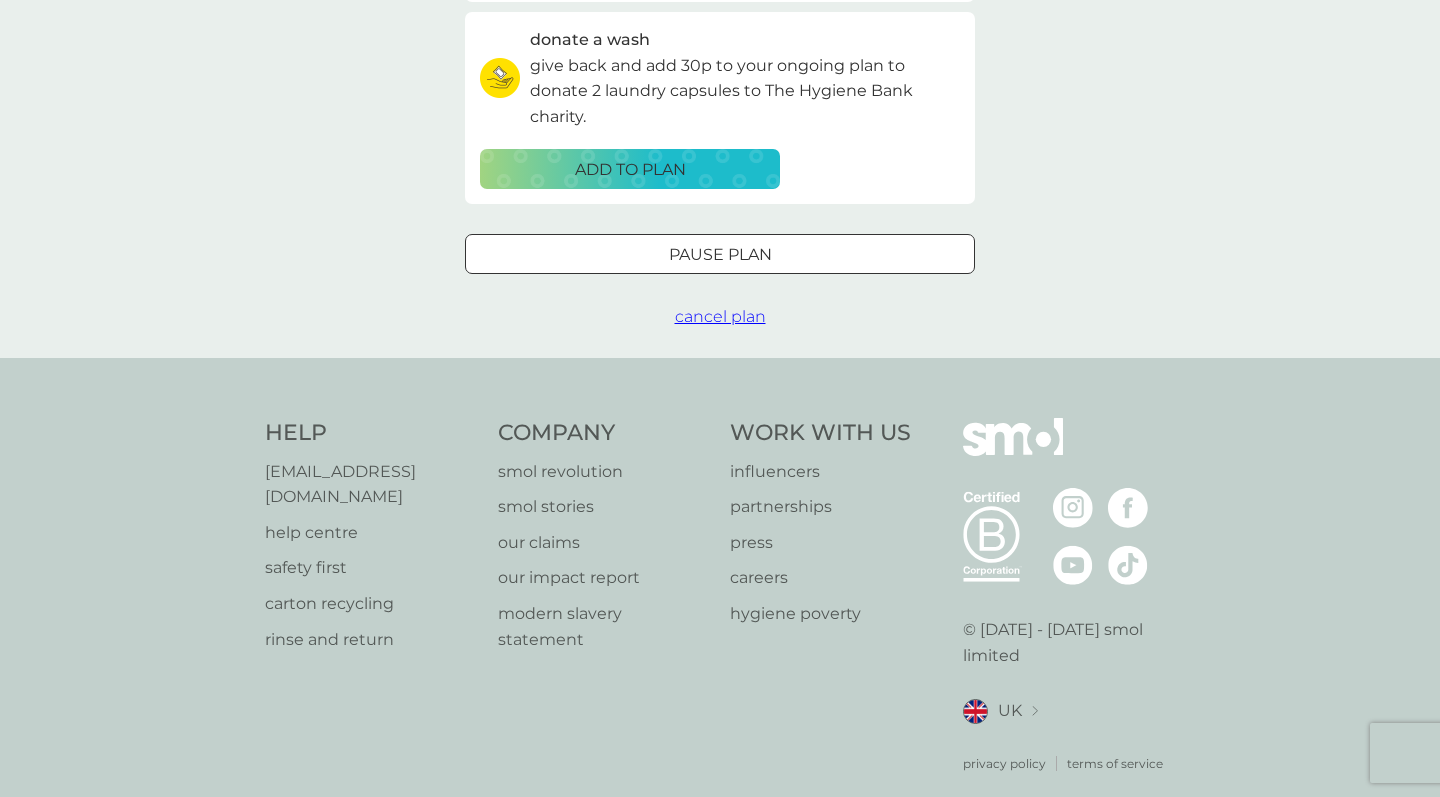 scroll, scrollTop: 684, scrollLeft: 0, axis: vertical 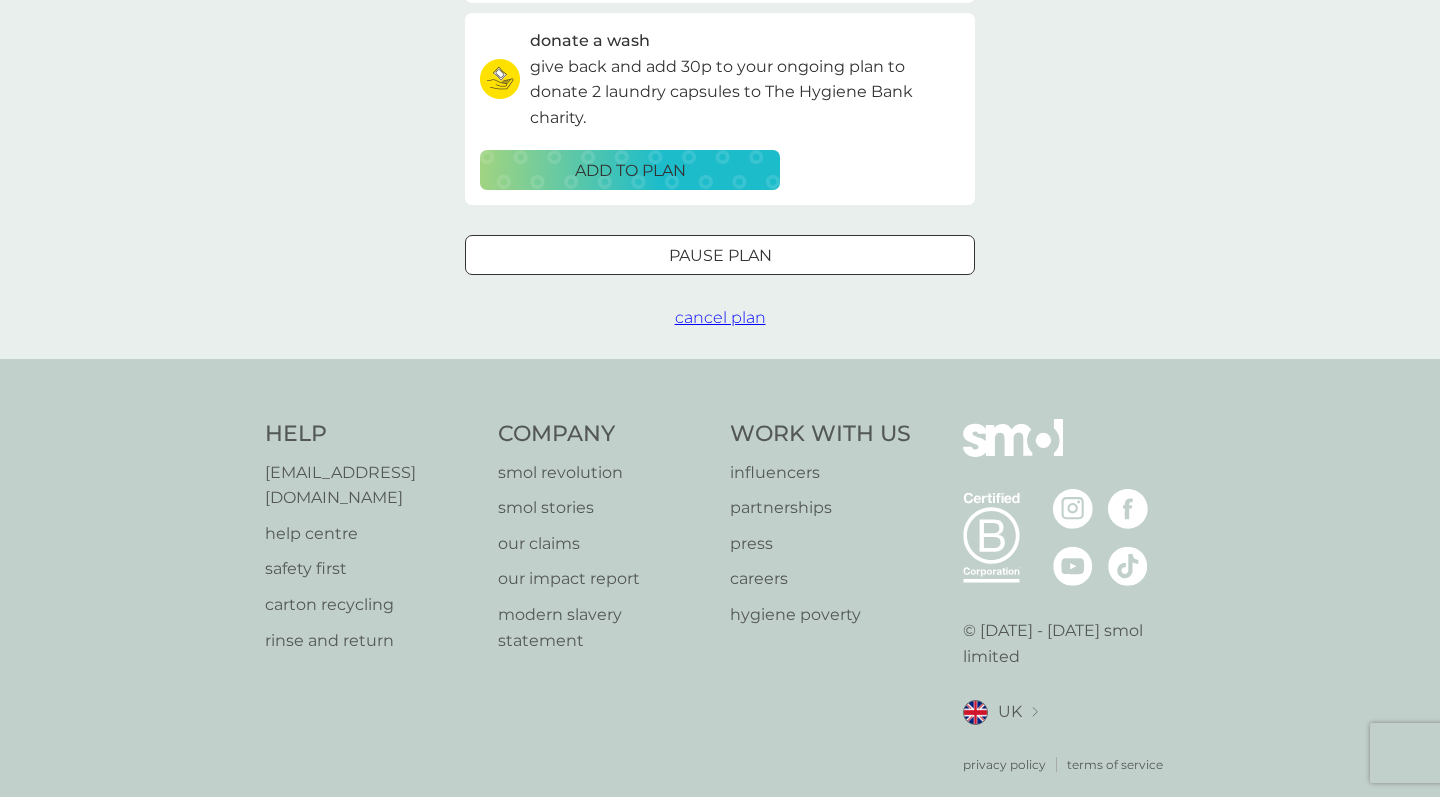 click on "cancel plan" at bounding box center (720, 317) 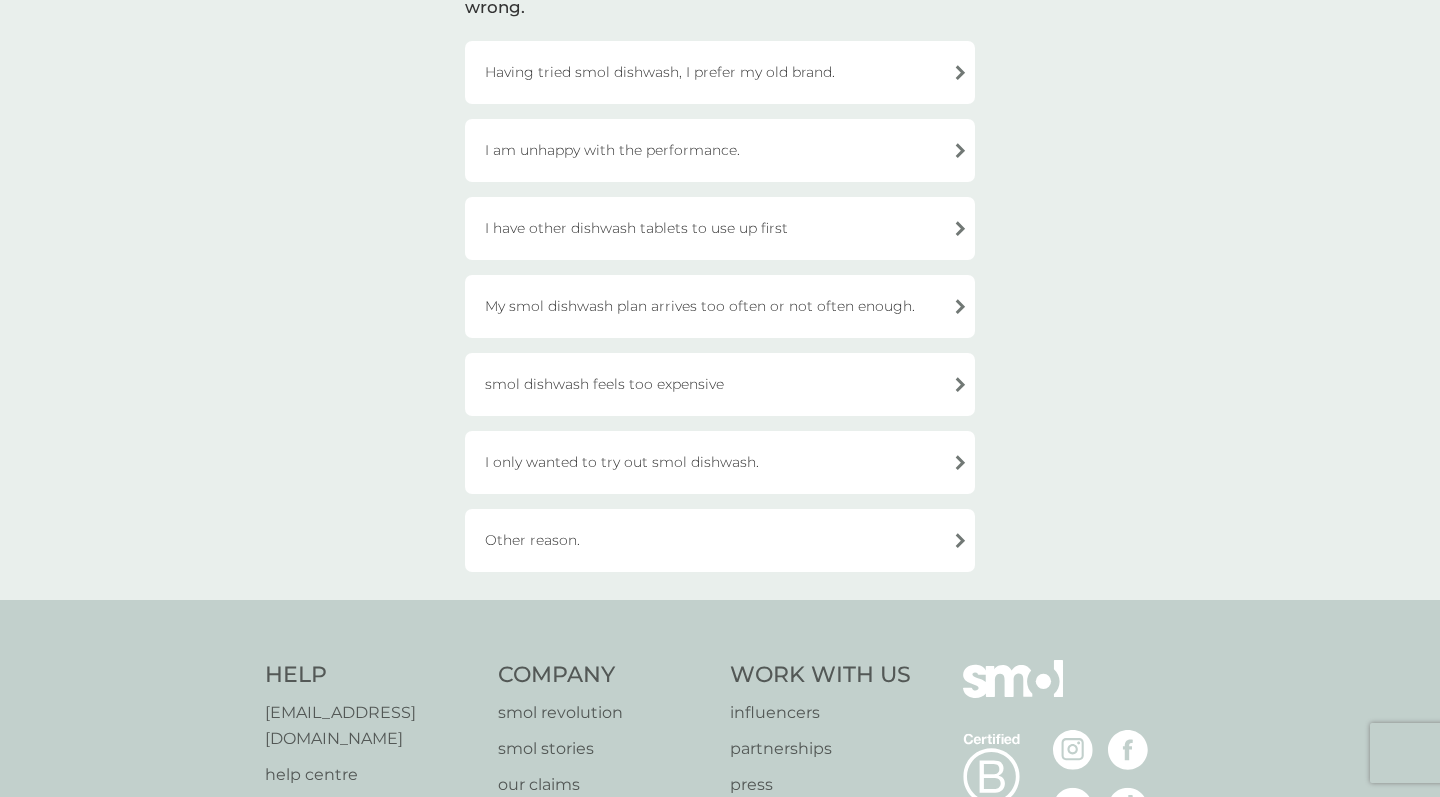 scroll, scrollTop: 198, scrollLeft: 0, axis: vertical 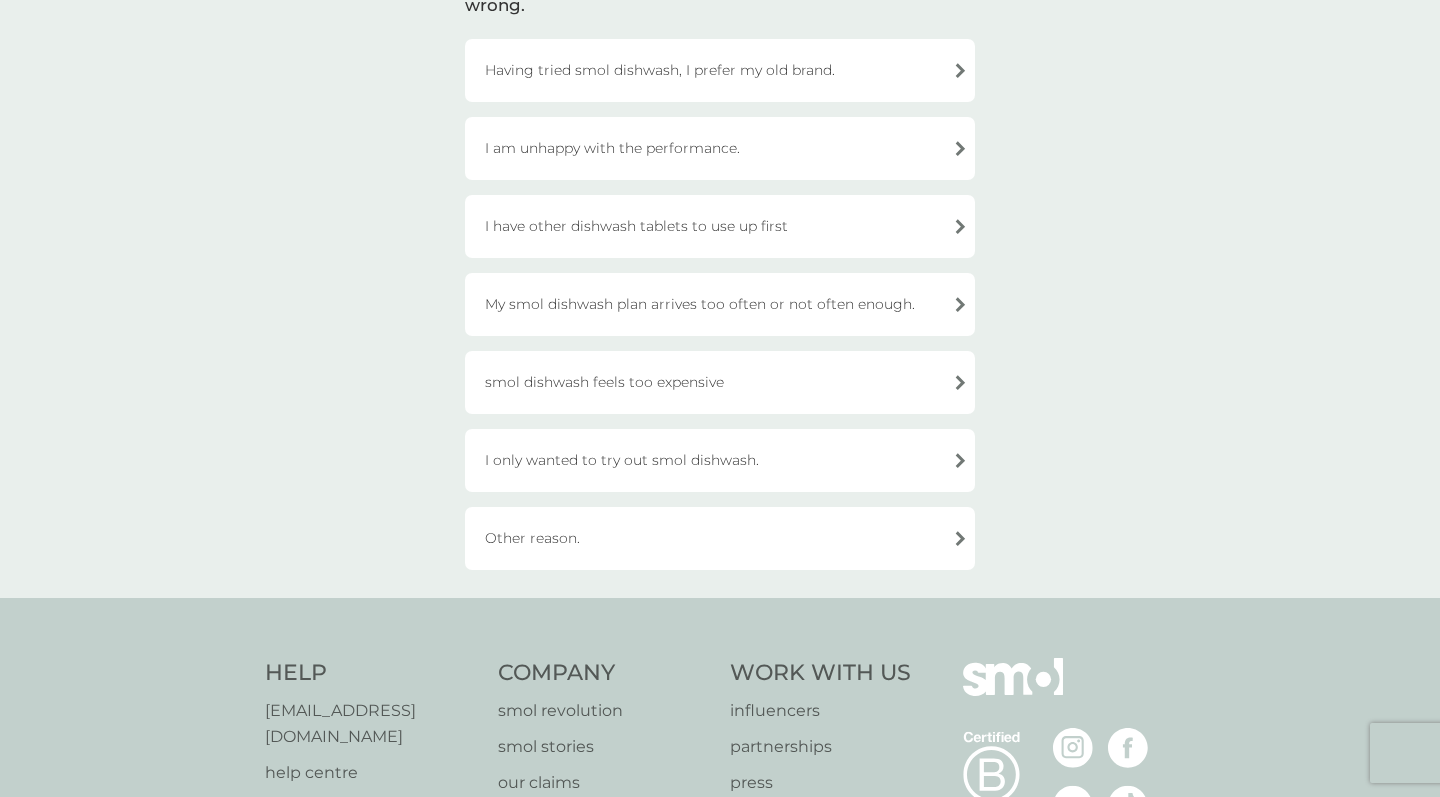 click on "Other reason." at bounding box center (720, 538) 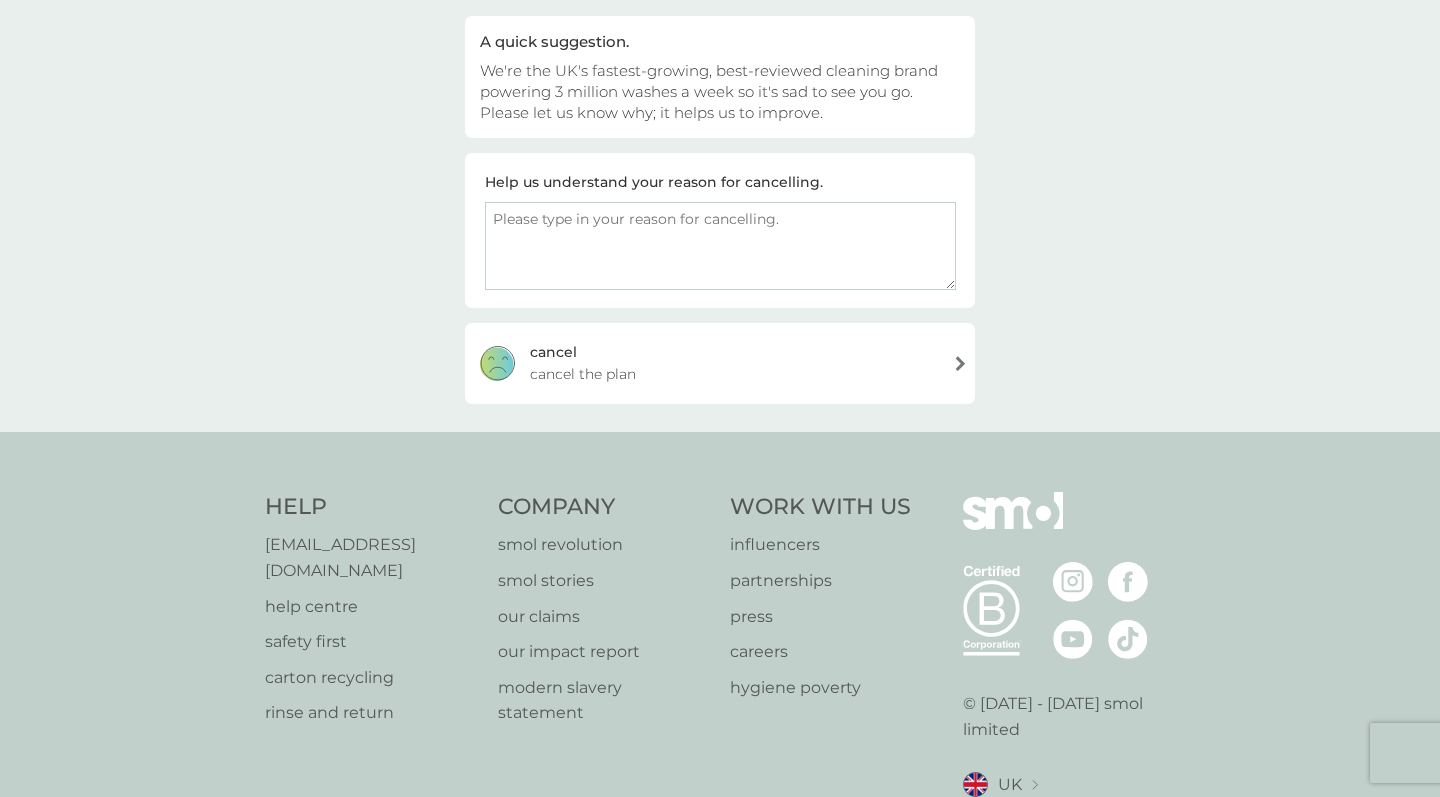 paste on "See reason given for cancelling anti perspirant" 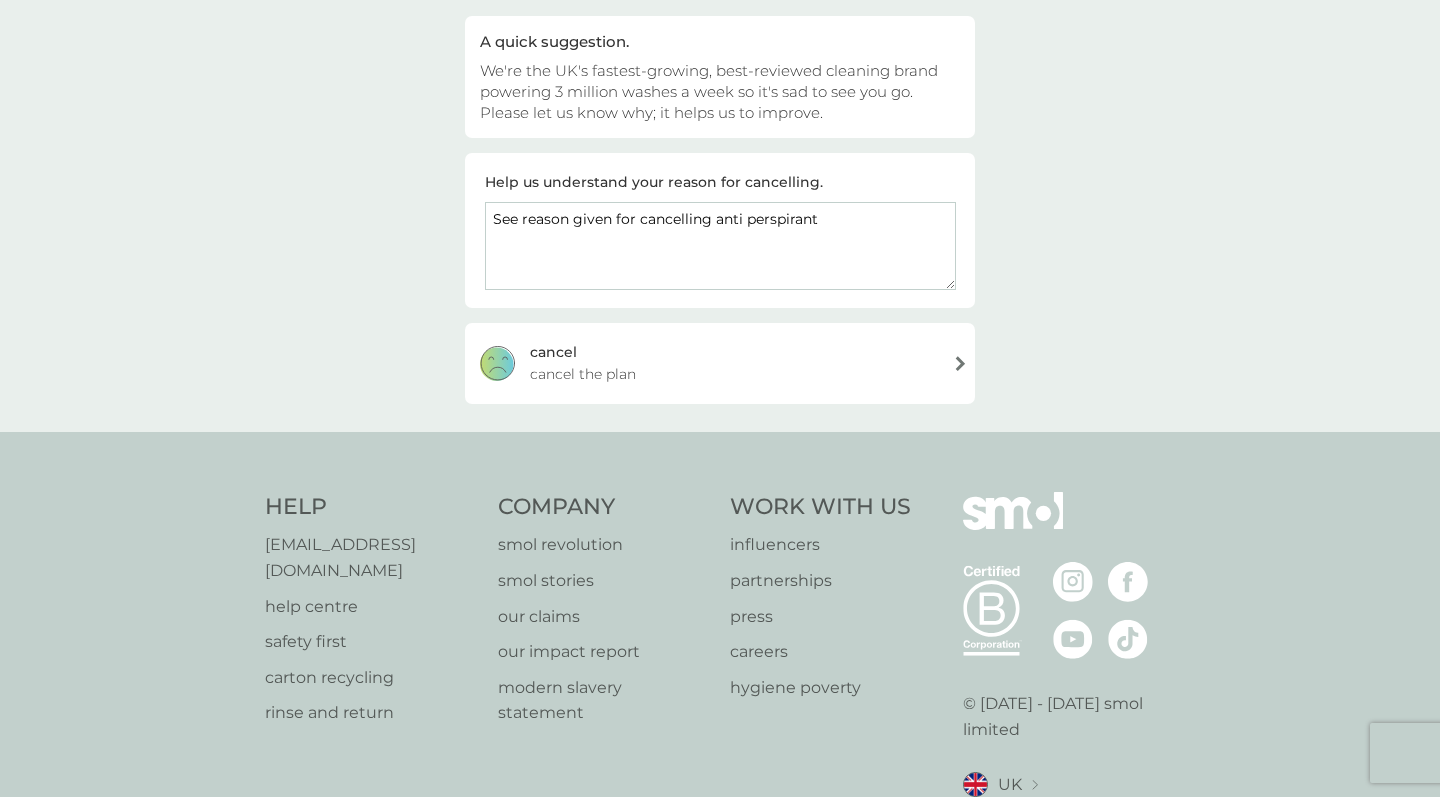 type on "See reason given for cancelling anti perspirant" 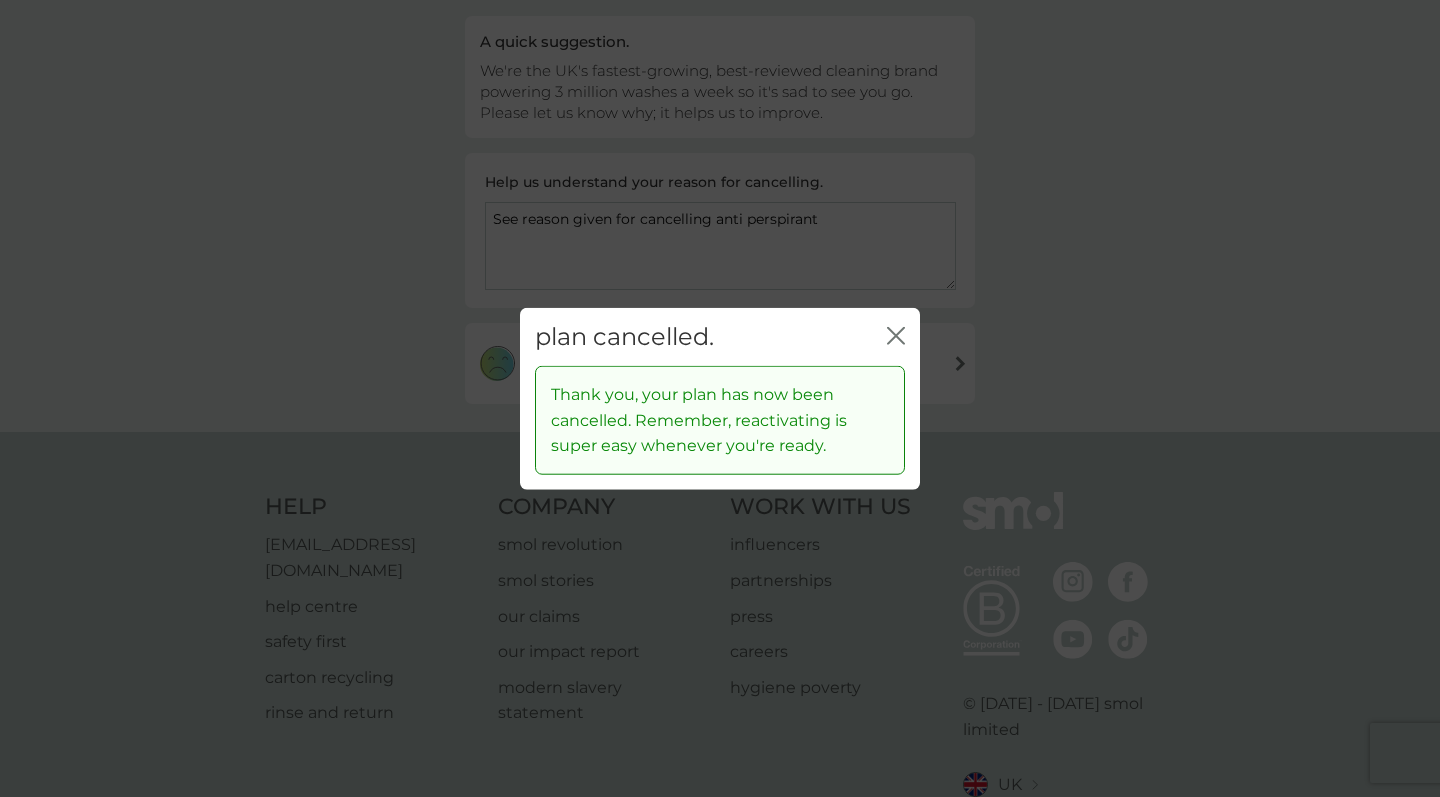 click 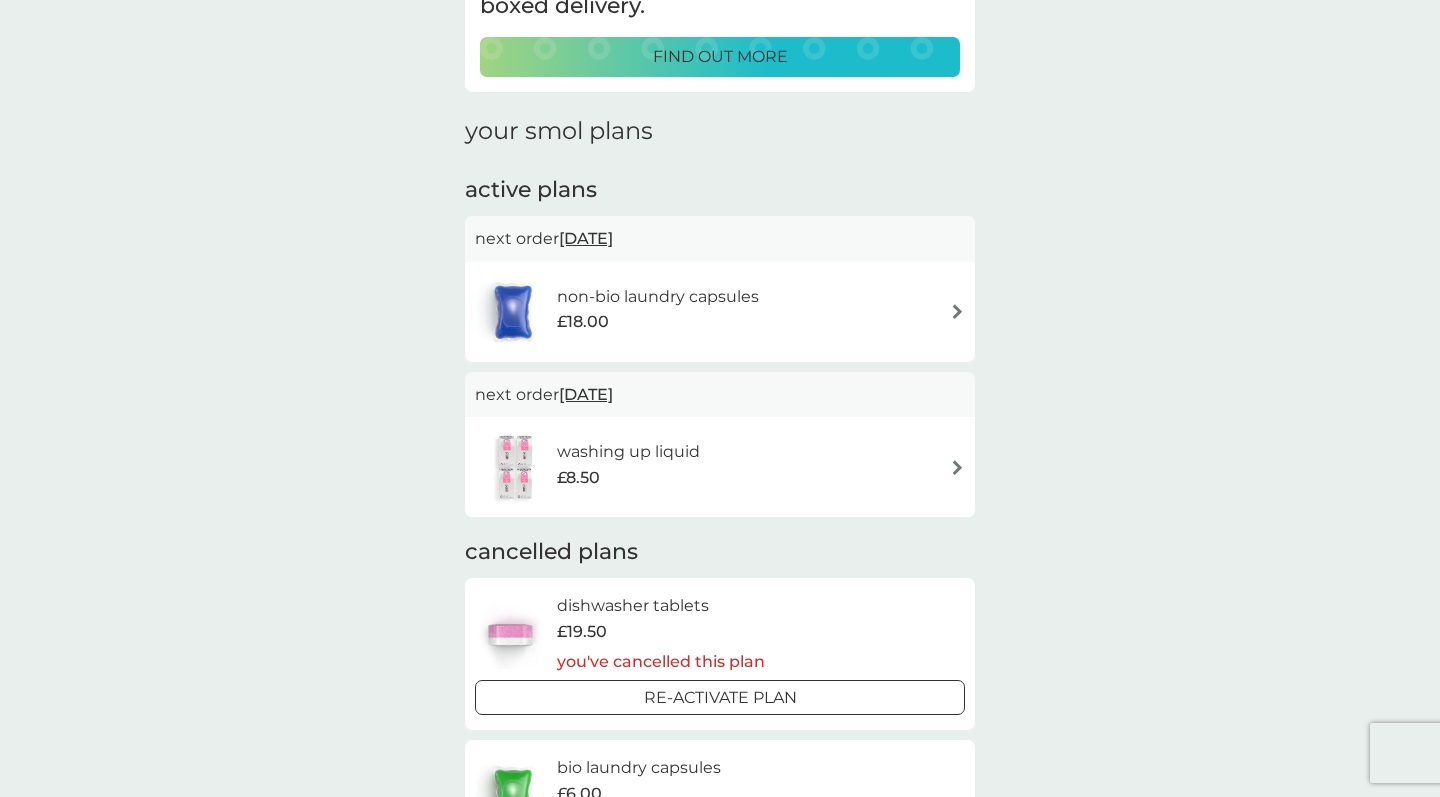 scroll, scrollTop: 202, scrollLeft: 0, axis: vertical 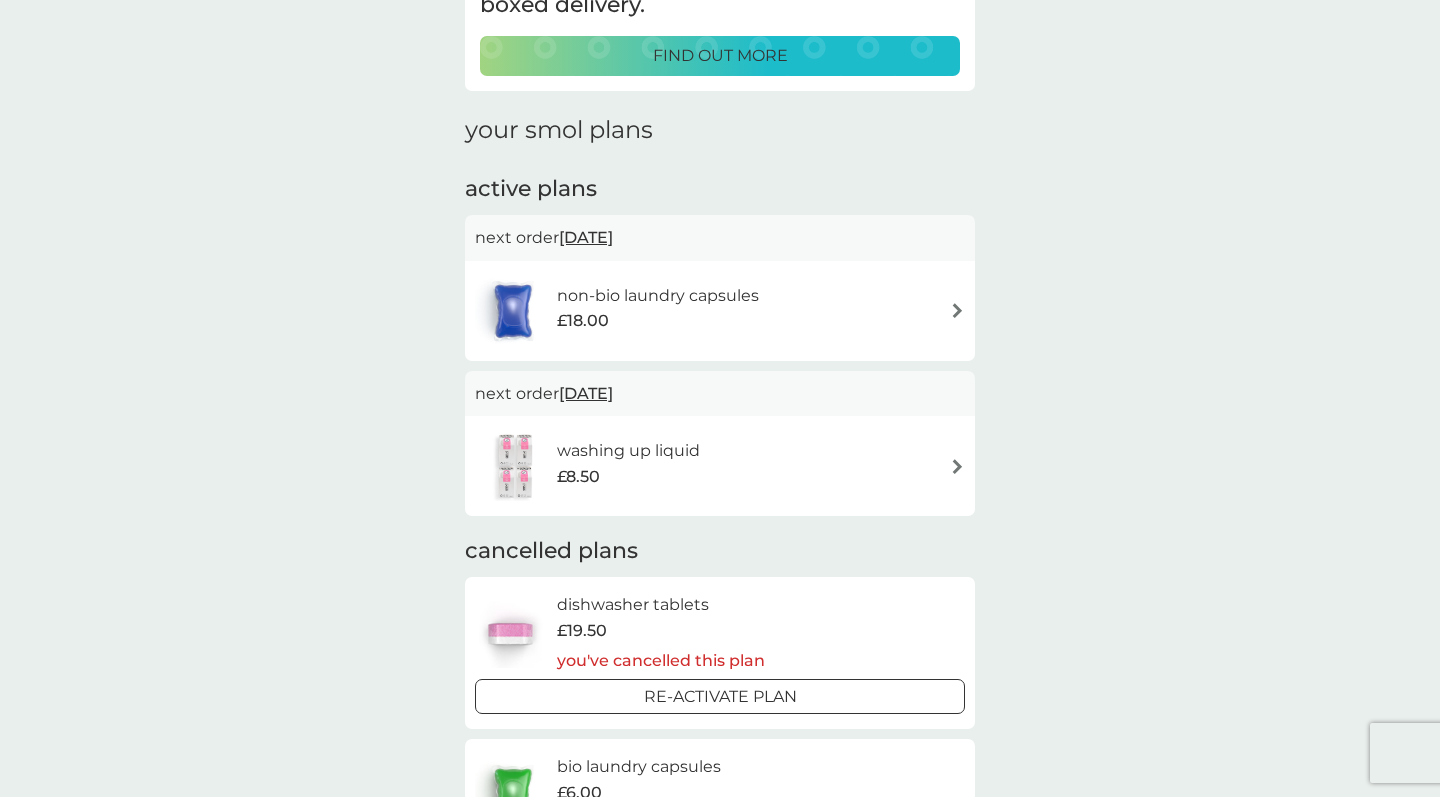 click on "non-bio laundry capsules" at bounding box center [658, 296] 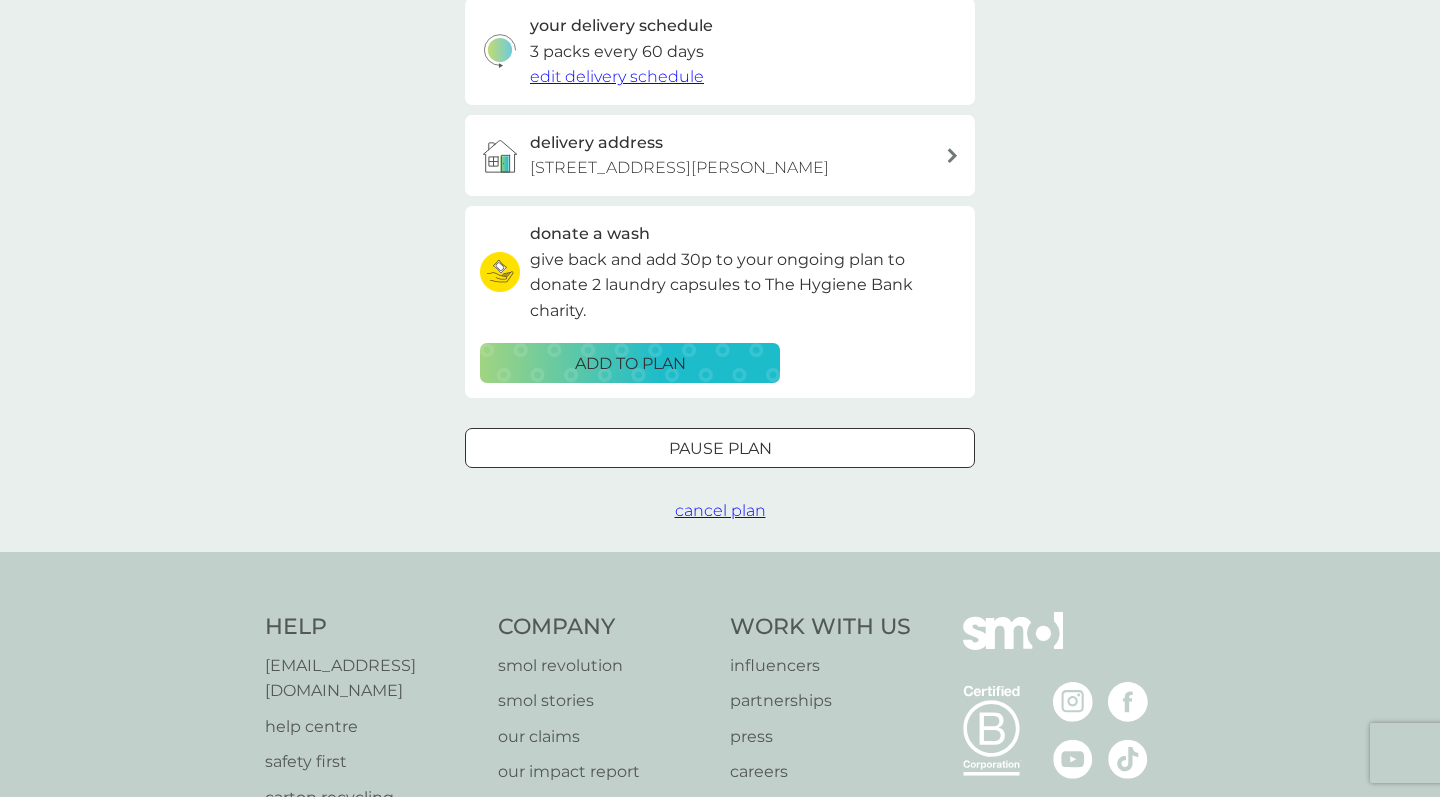 scroll, scrollTop: 672, scrollLeft: 0, axis: vertical 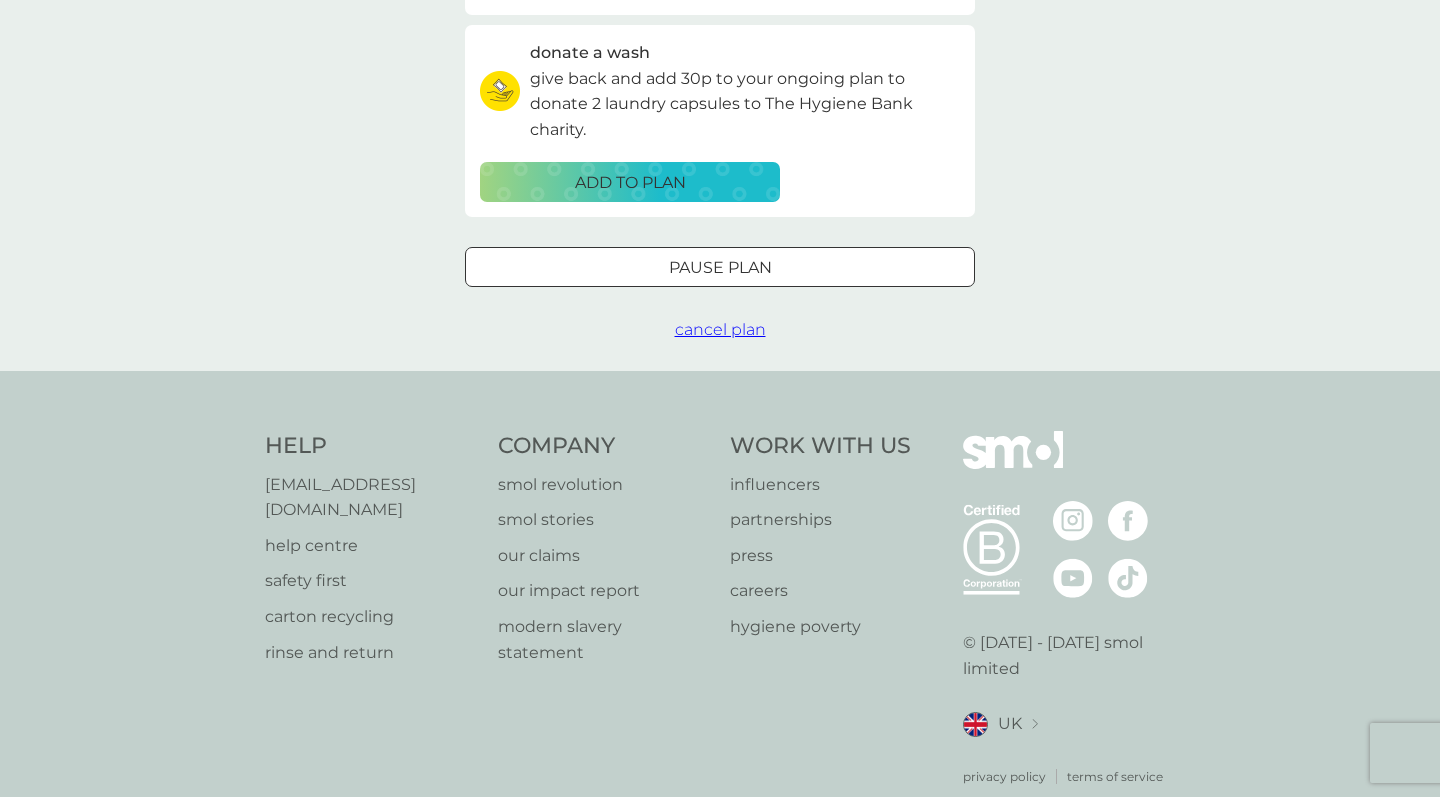 click on "cancel plan" at bounding box center (720, 329) 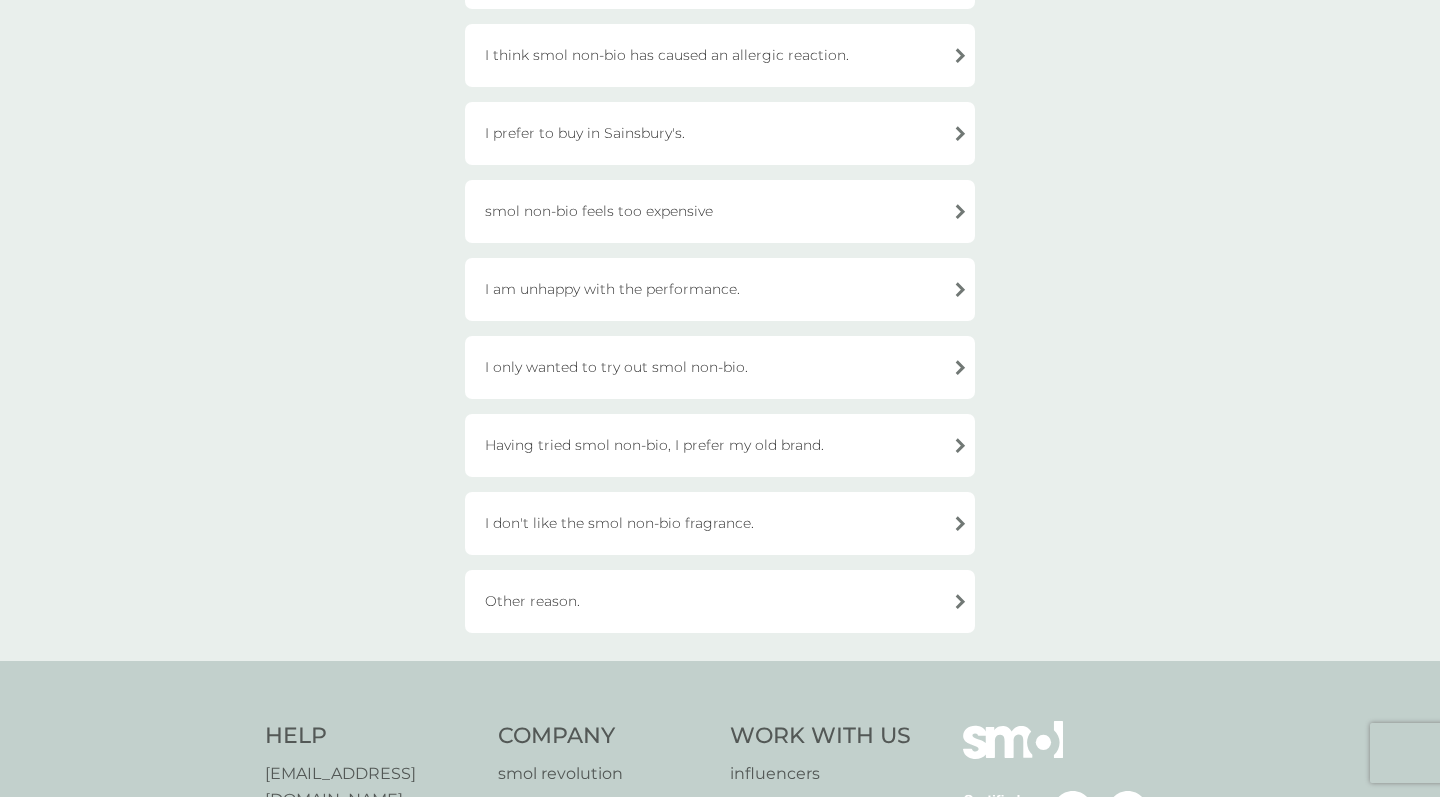 scroll, scrollTop: 672, scrollLeft: 0, axis: vertical 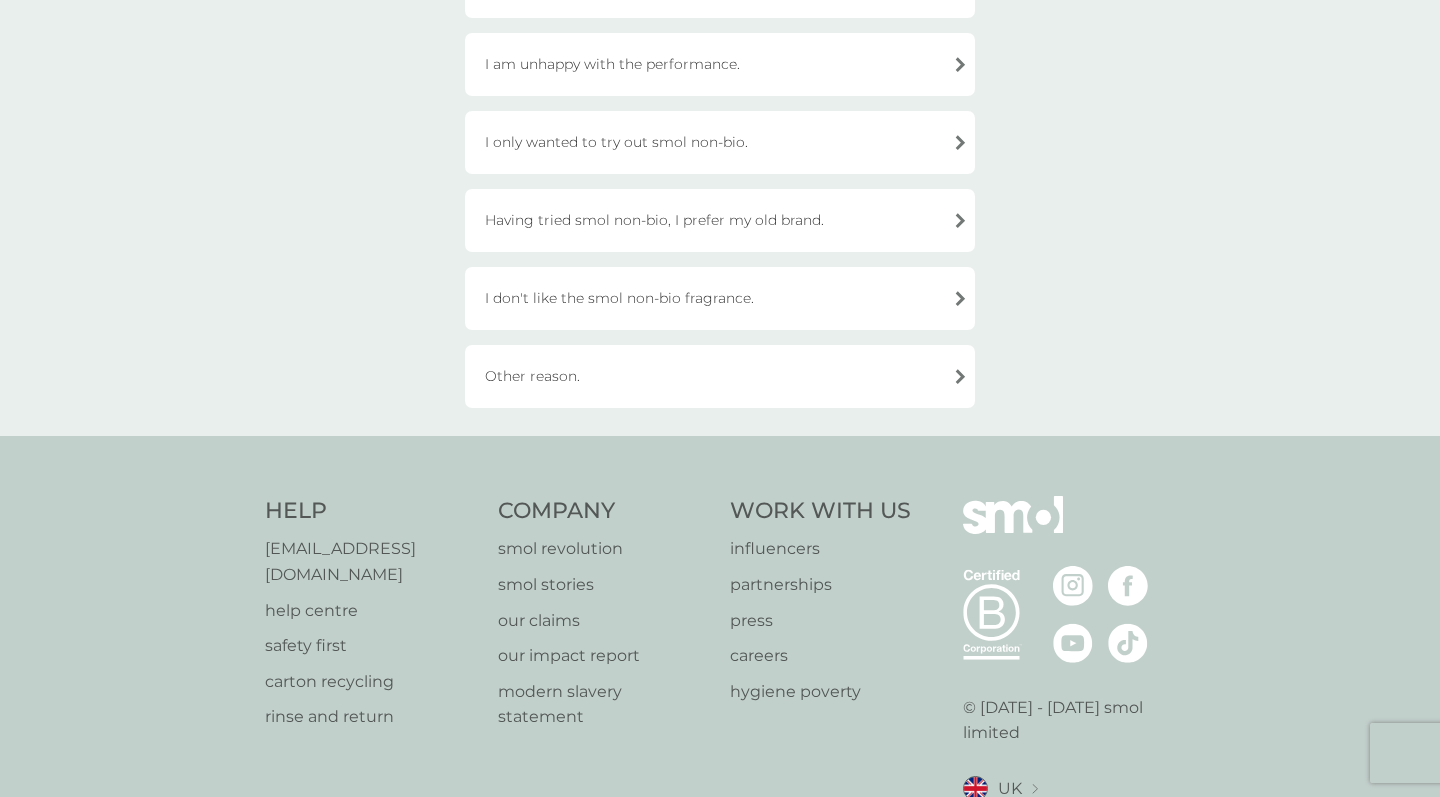 click on "Other reason." at bounding box center (720, 376) 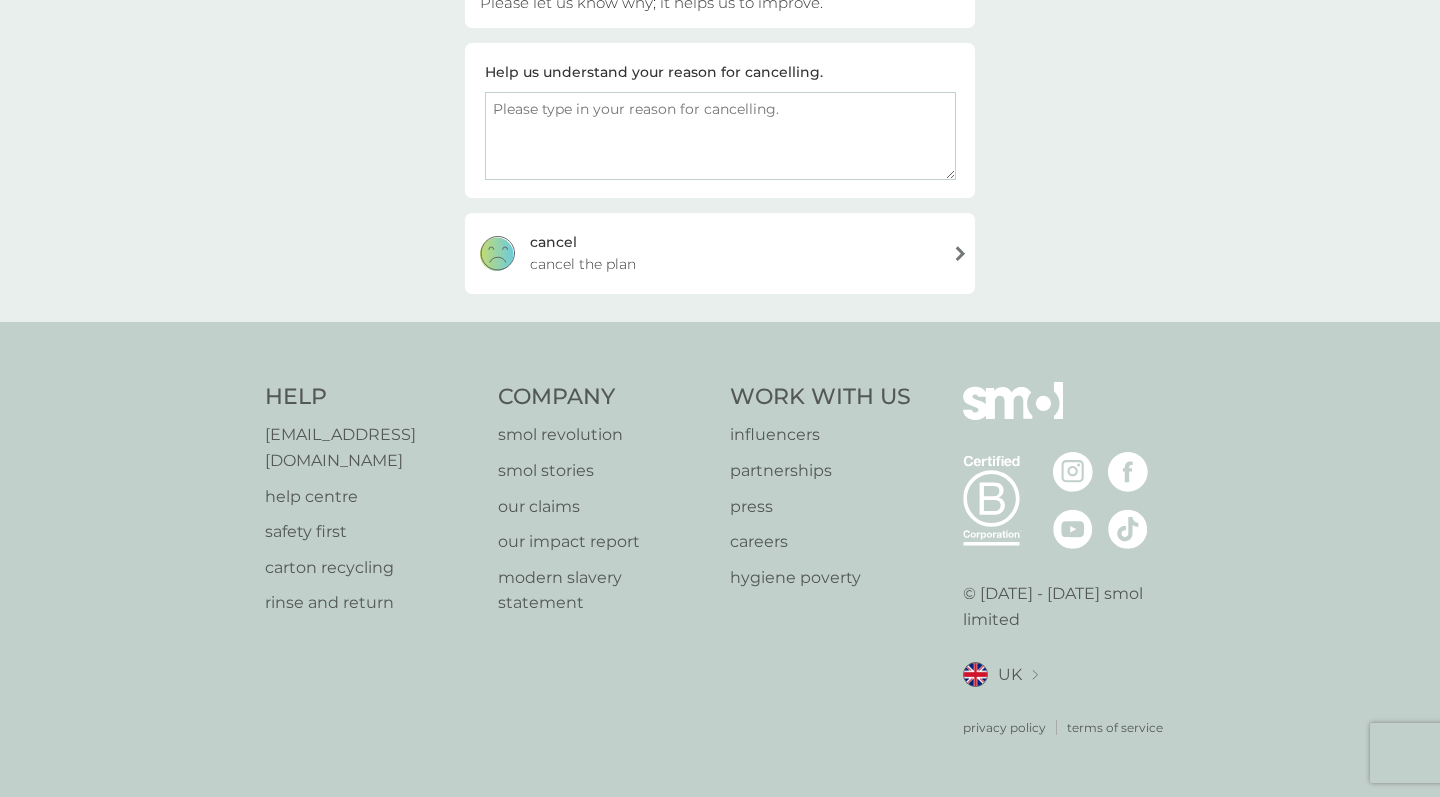 scroll, scrollTop: 280, scrollLeft: 0, axis: vertical 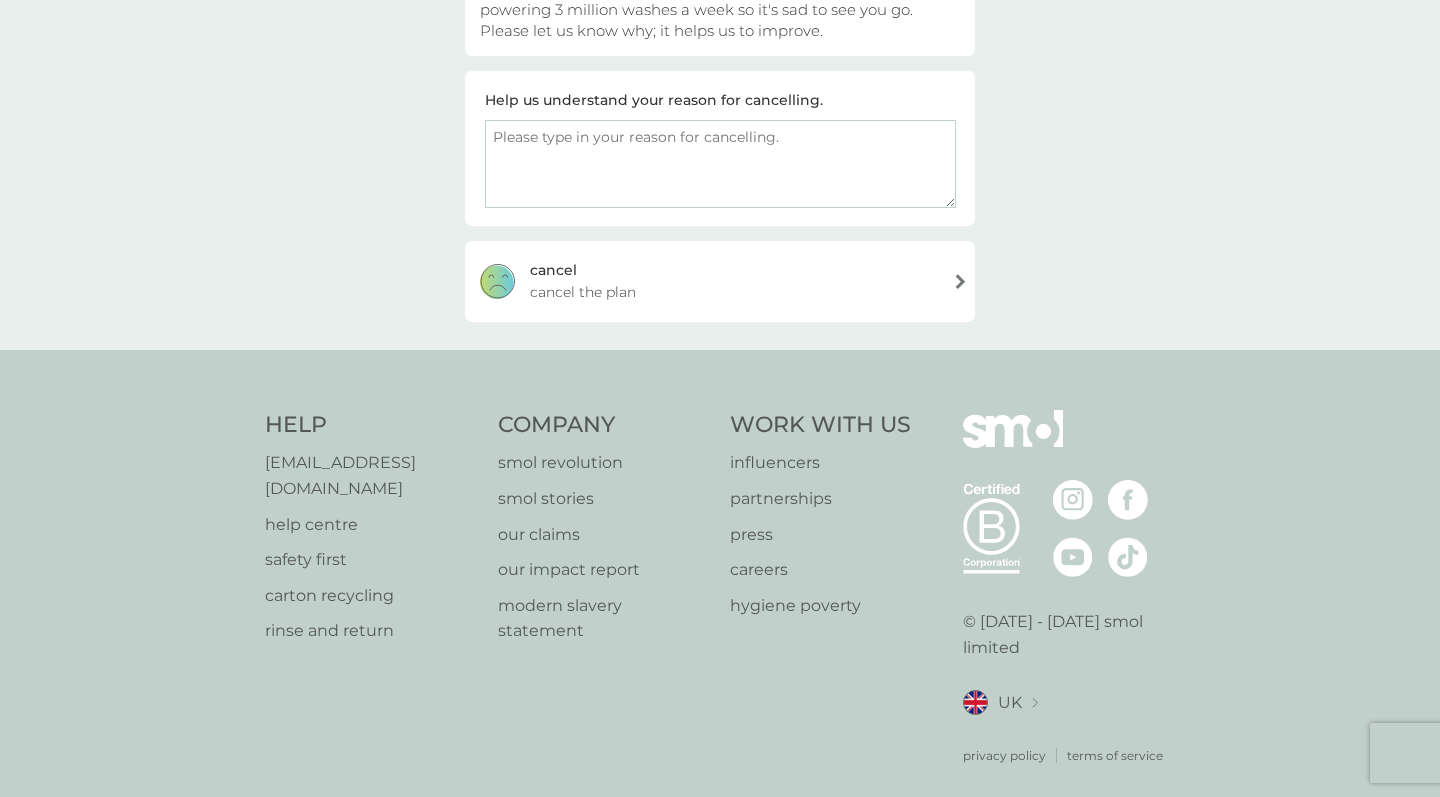 paste on "See reason given for cancelling anti perspirant" 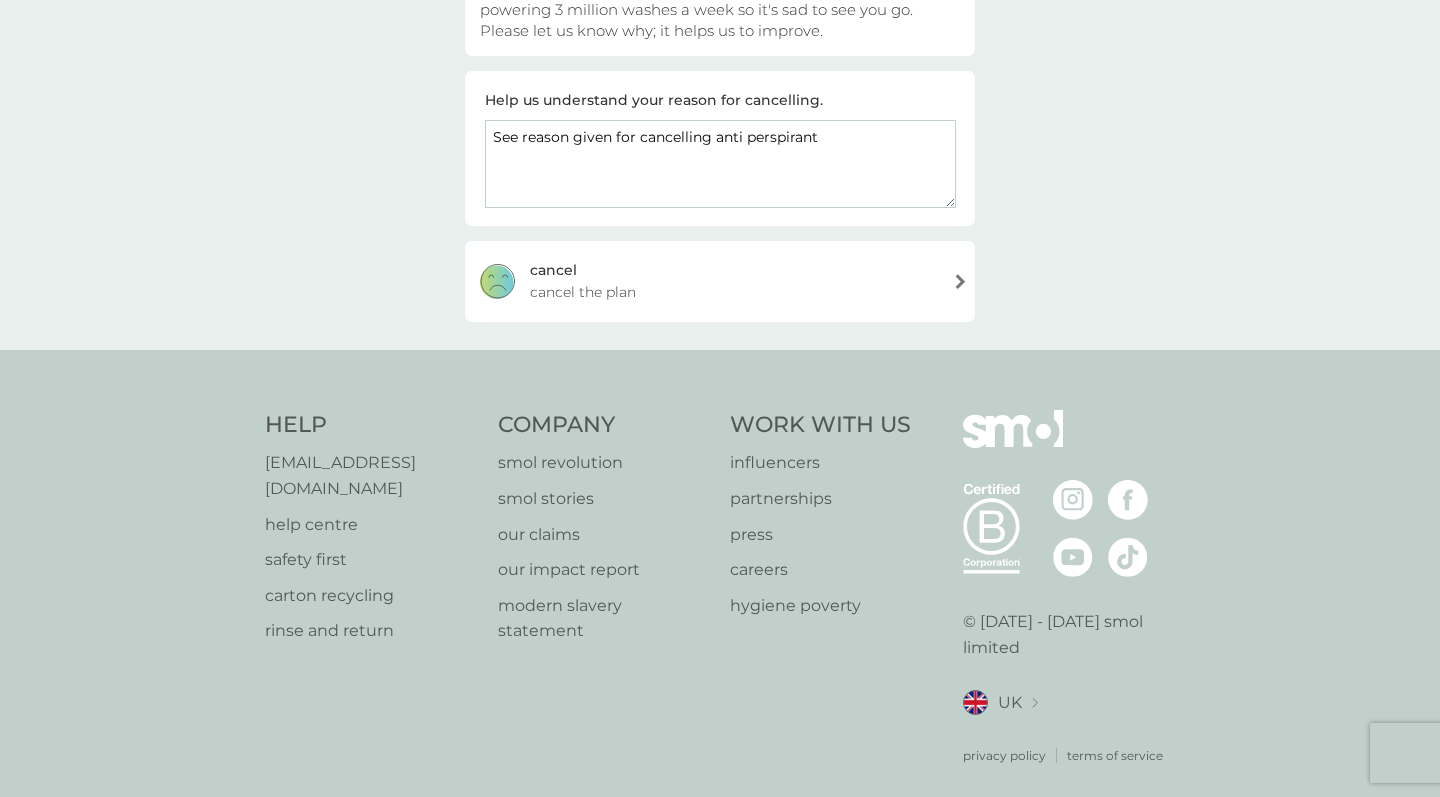 type on "See reason given for cancelling anti perspirant" 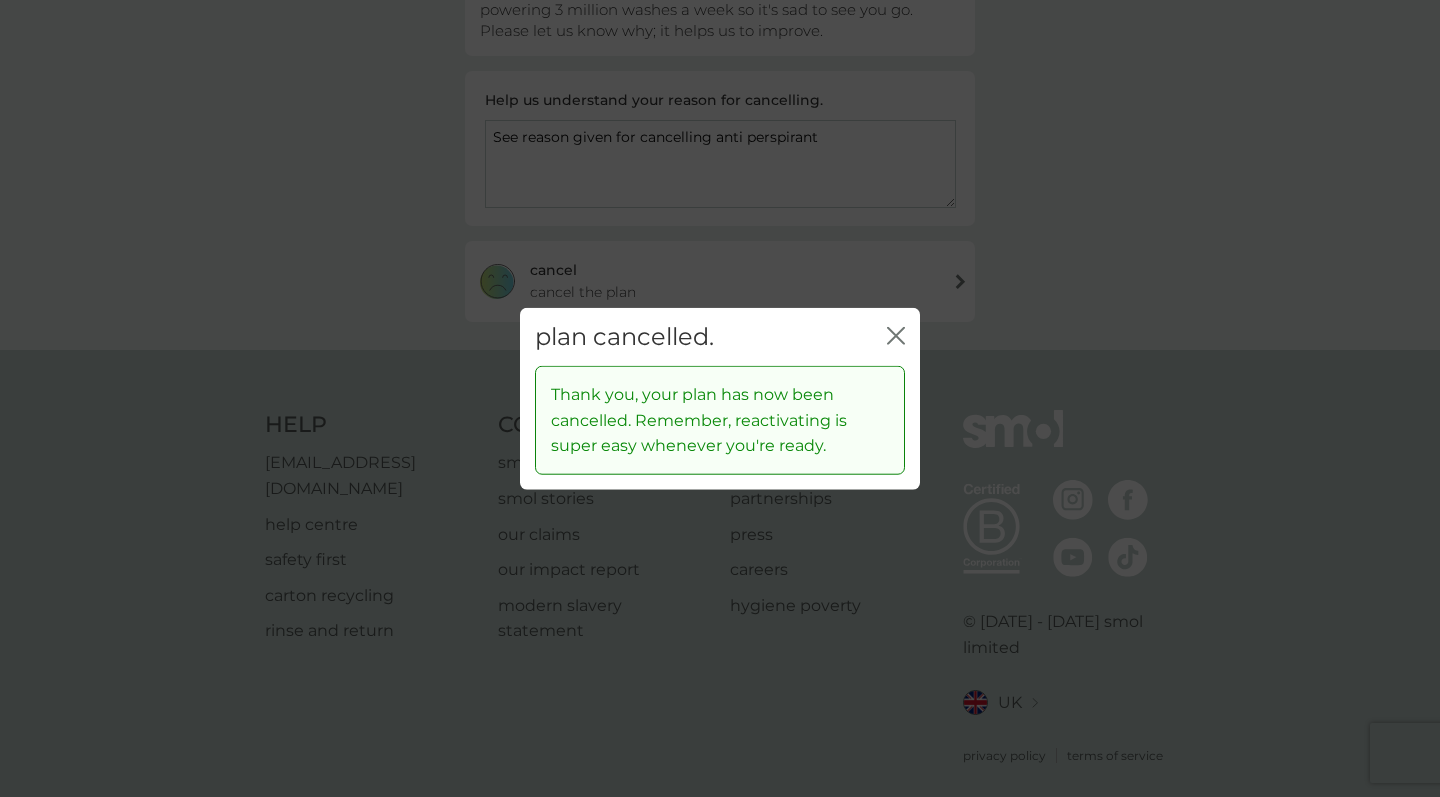 click on "close" 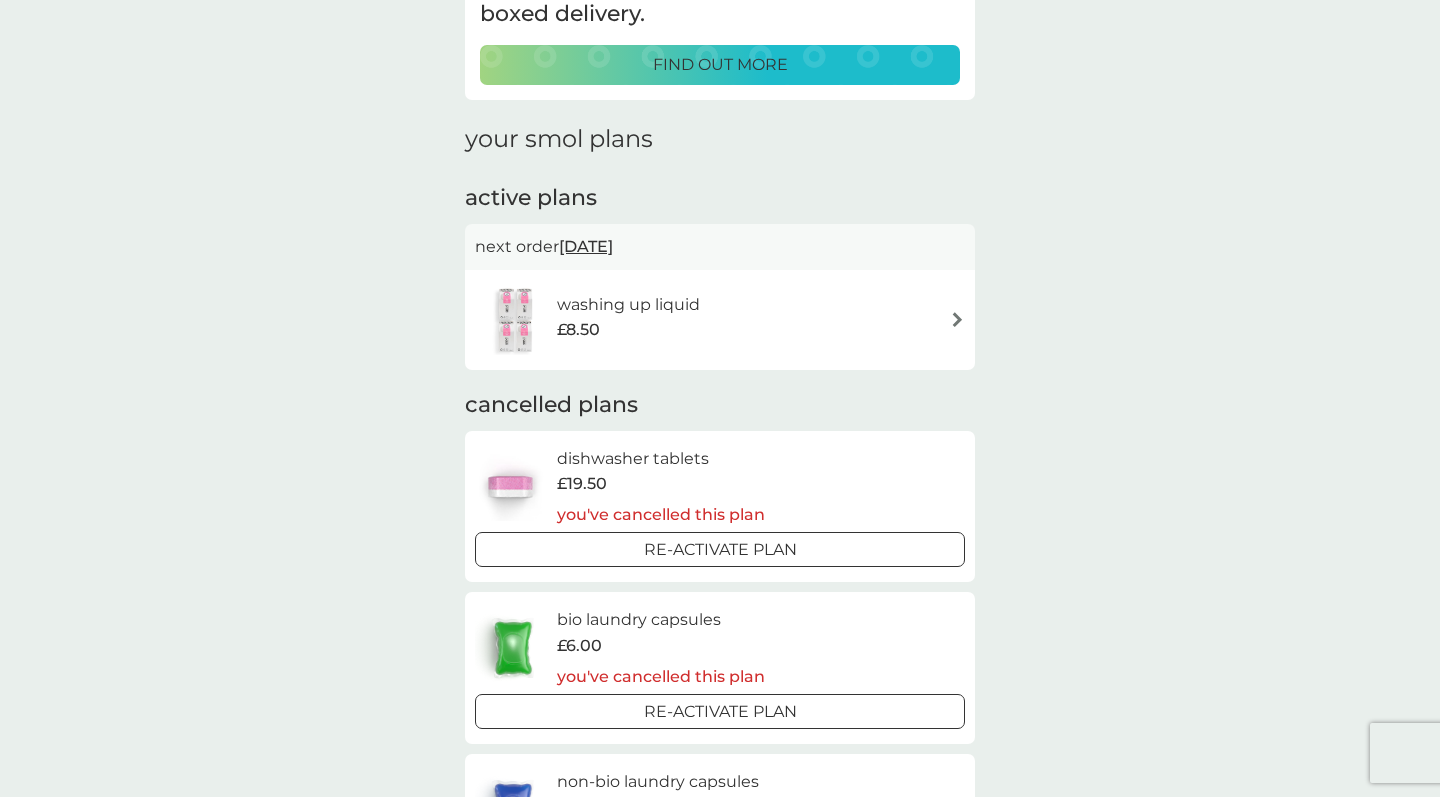 scroll, scrollTop: 194, scrollLeft: 0, axis: vertical 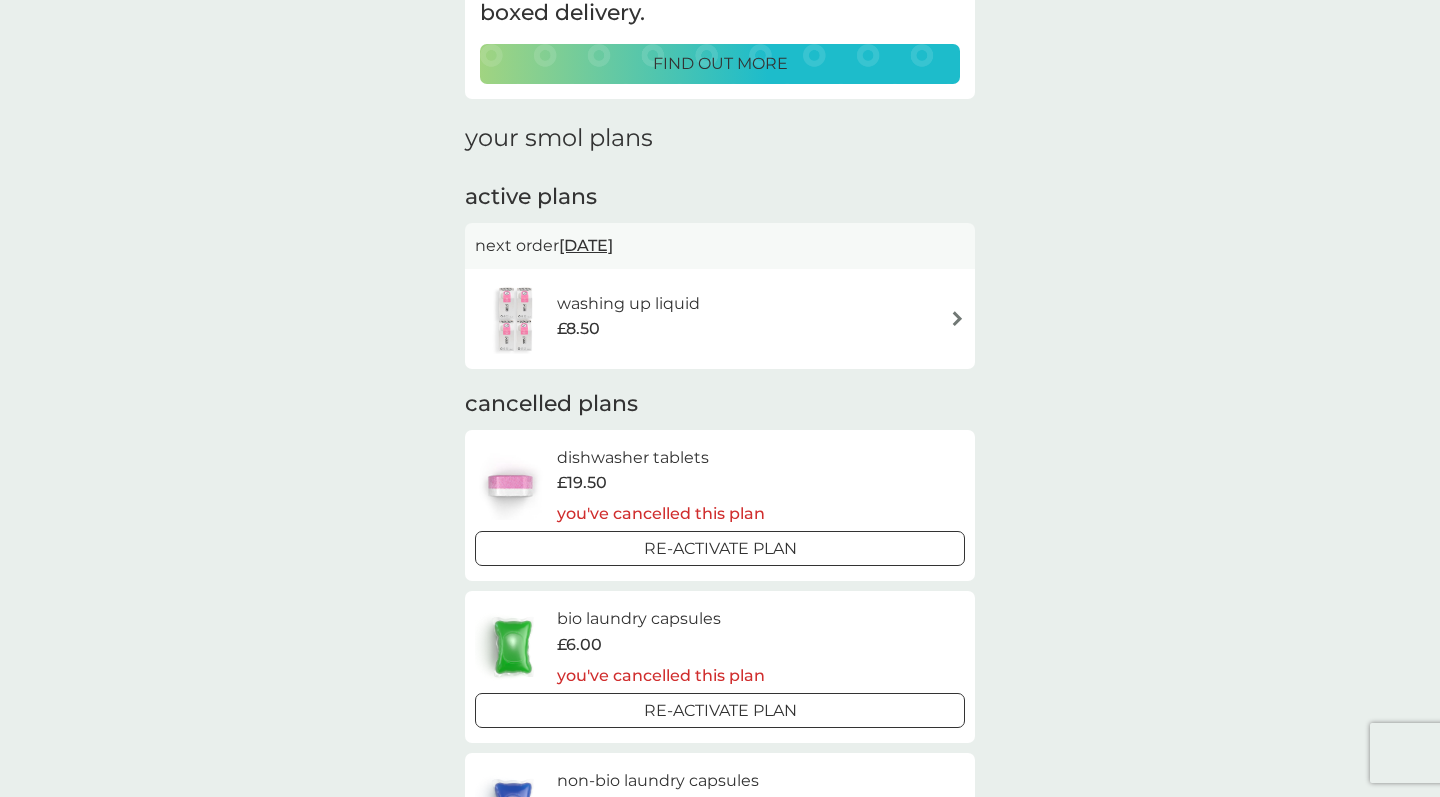 click on "washing up liquid £8.50" at bounding box center [720, 319] 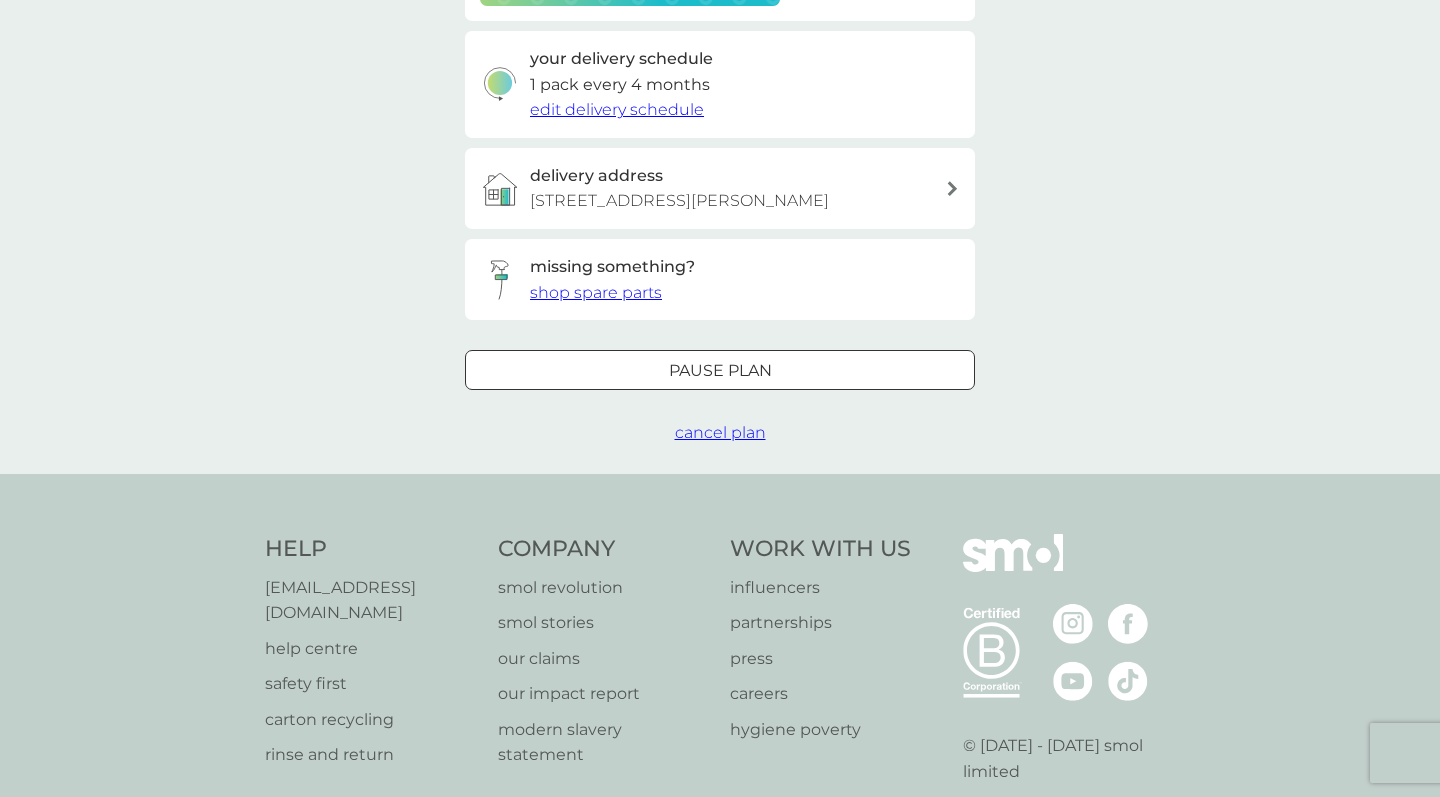scroll, scrollTop: 546, scrollLeft: 0, axis: vertical 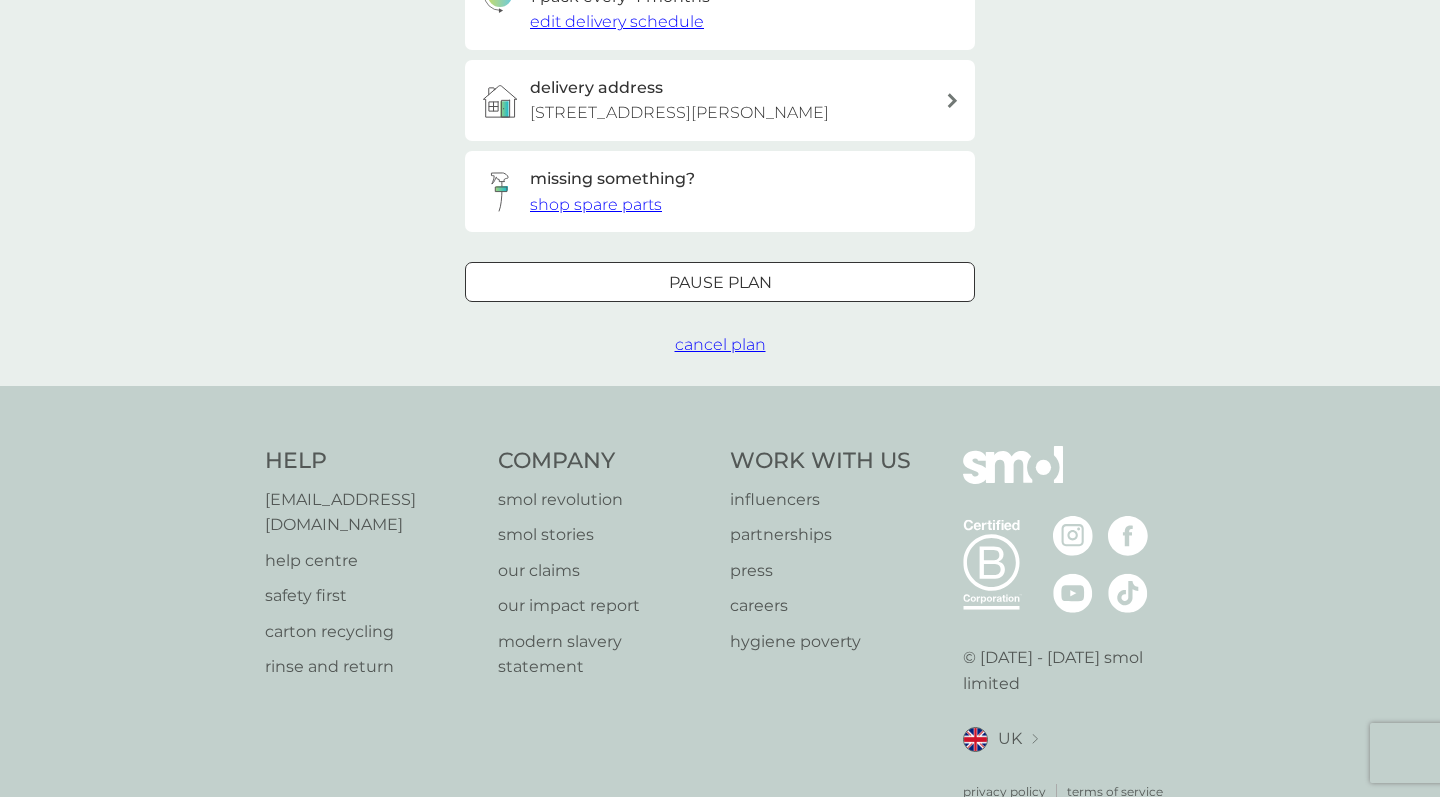 click on "cancel plan" at bounding box center [720, 344] 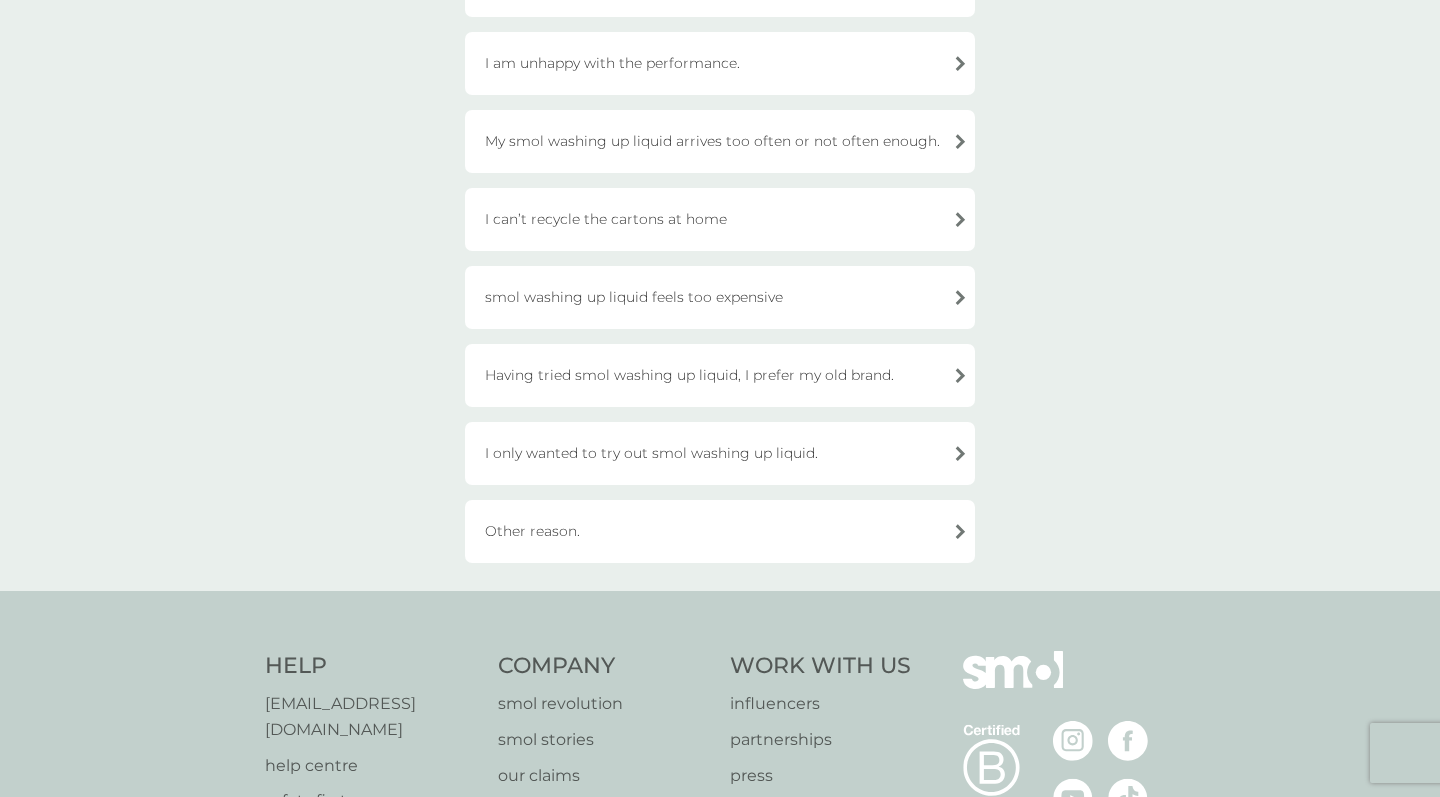 scroll, scrollTop: 468, scrollLeft: 0, axis: vertical 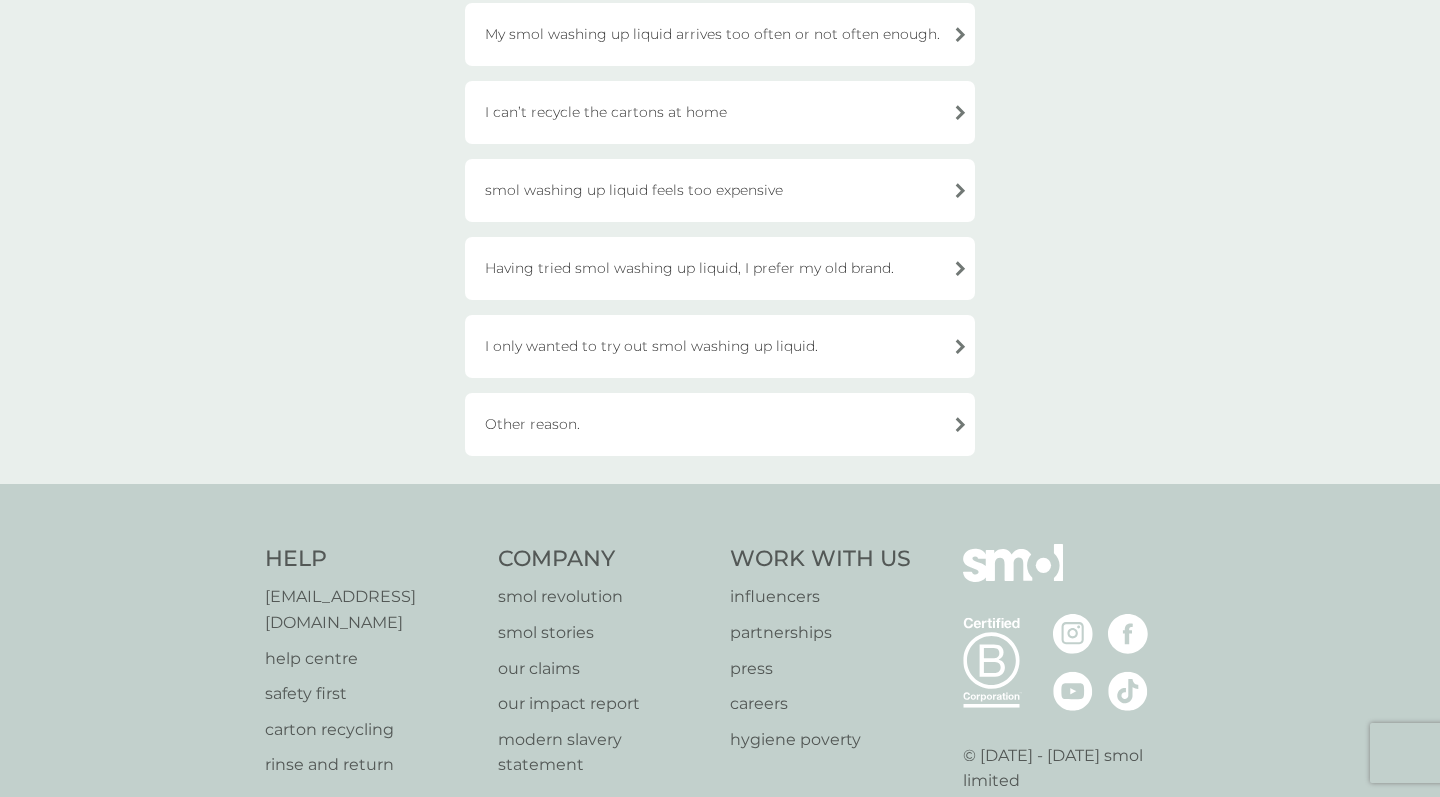 click on "Other reason." at bounding box center [720, 424] 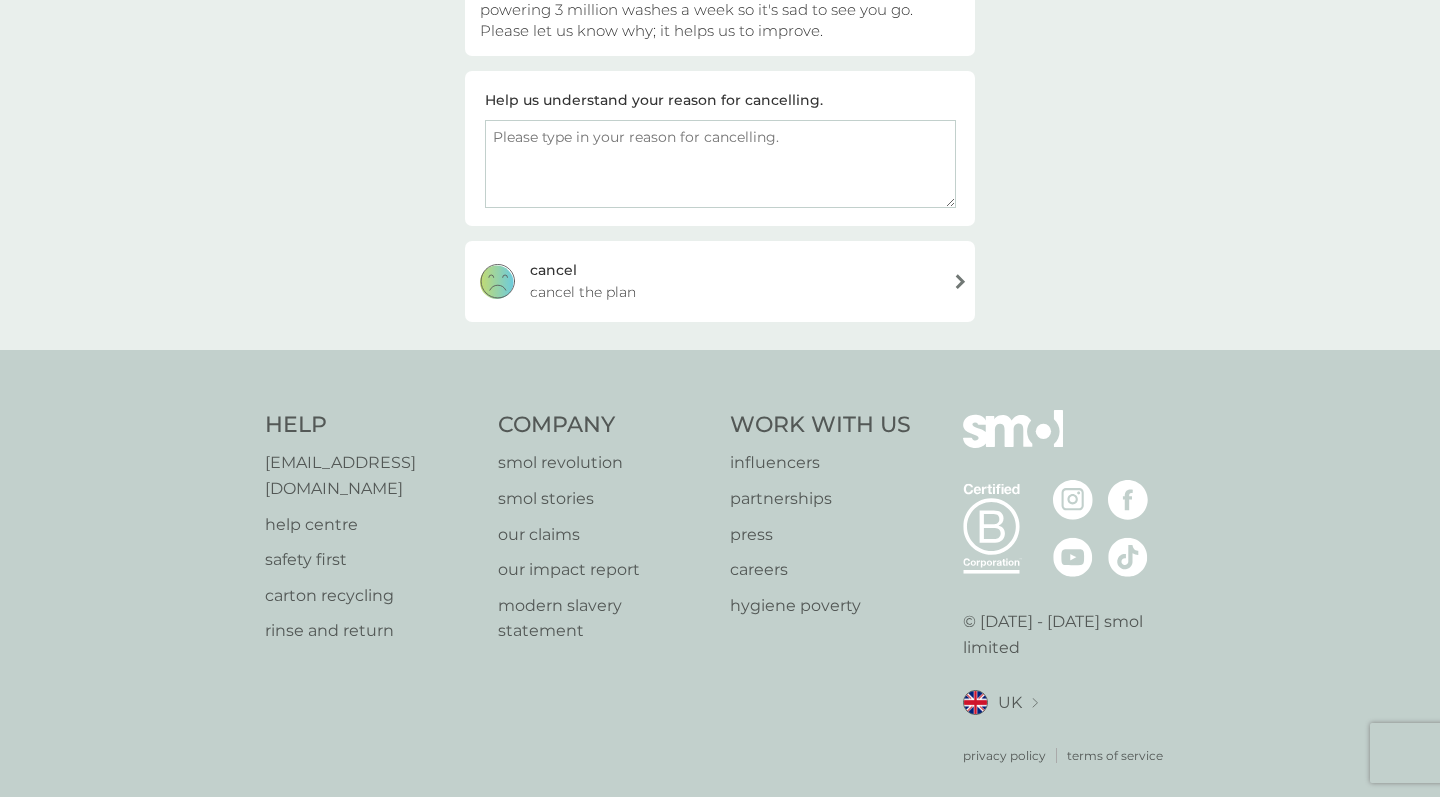 paste on "See reason given for cancelling anti perspirant" 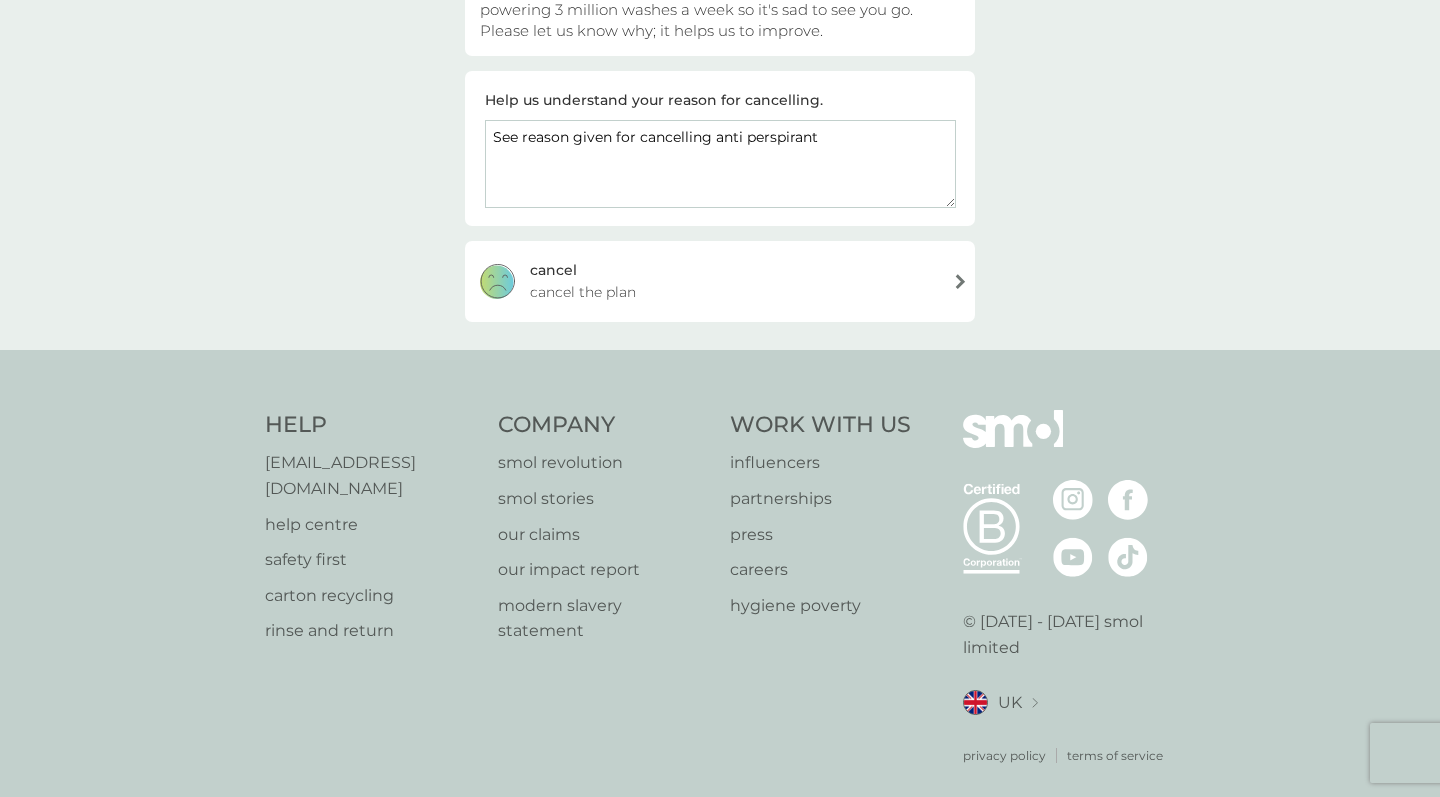 type on "See reason given for cancelling anti perspirant" 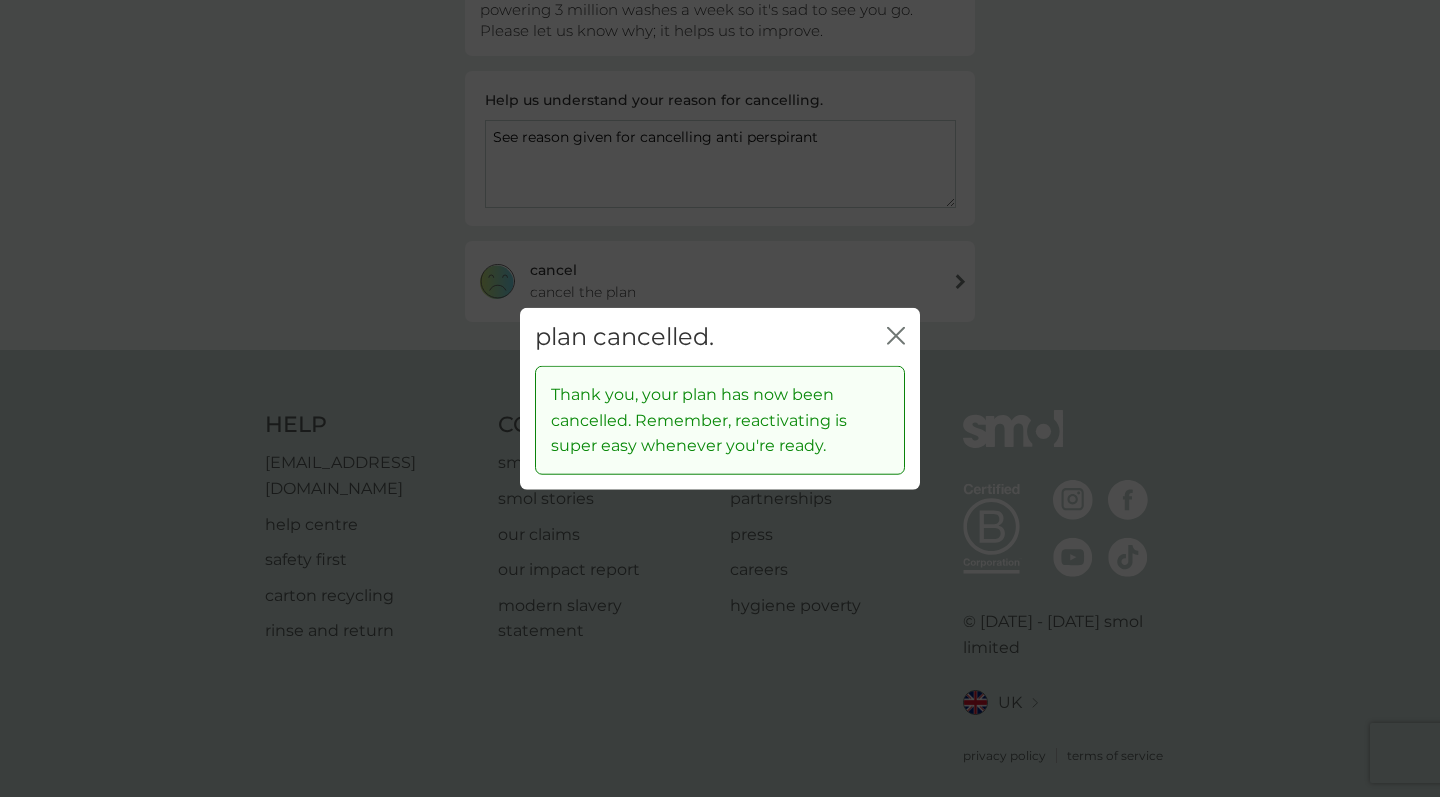 click on "close" 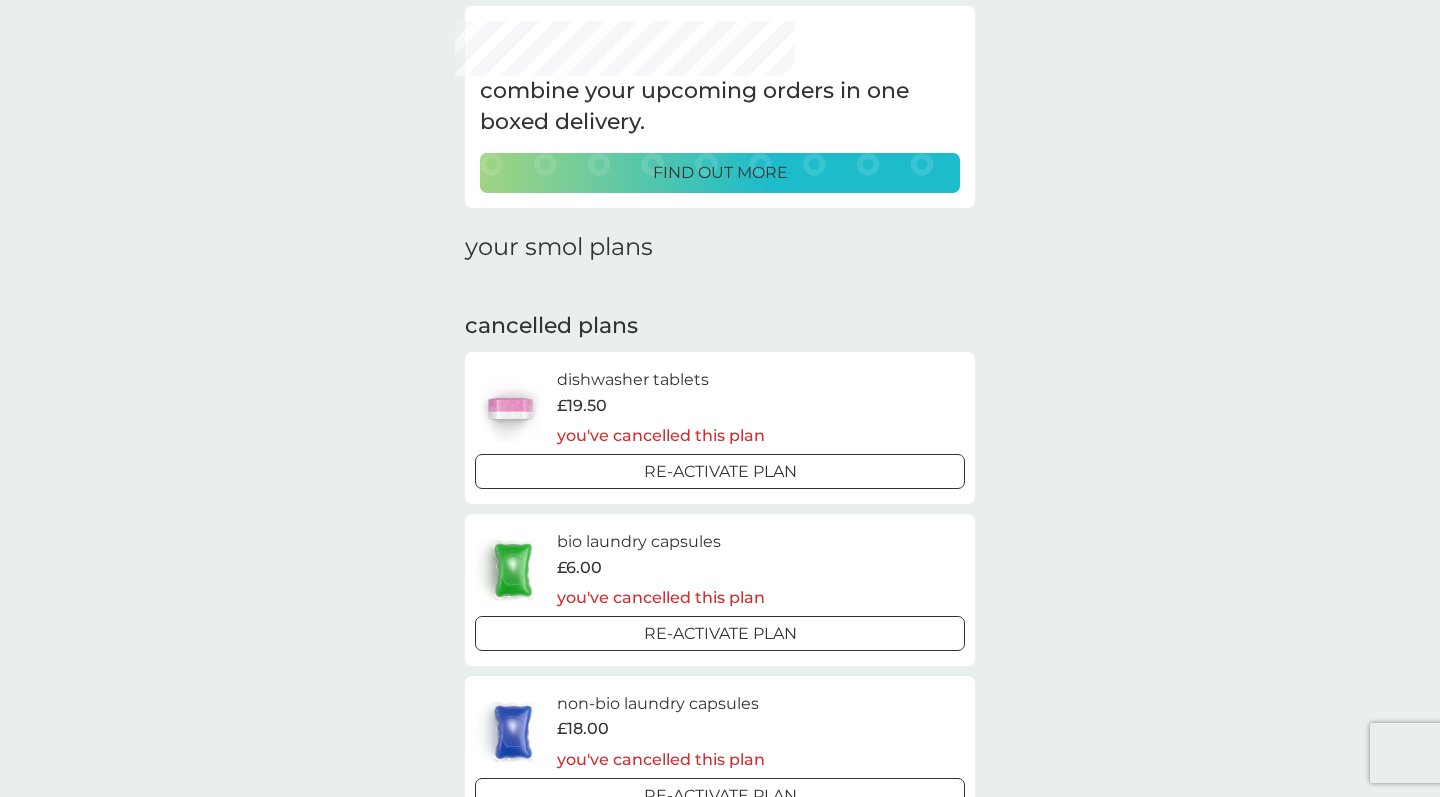 scroll, scrollTop: 161, scrollLeft: 0, axis: vertical 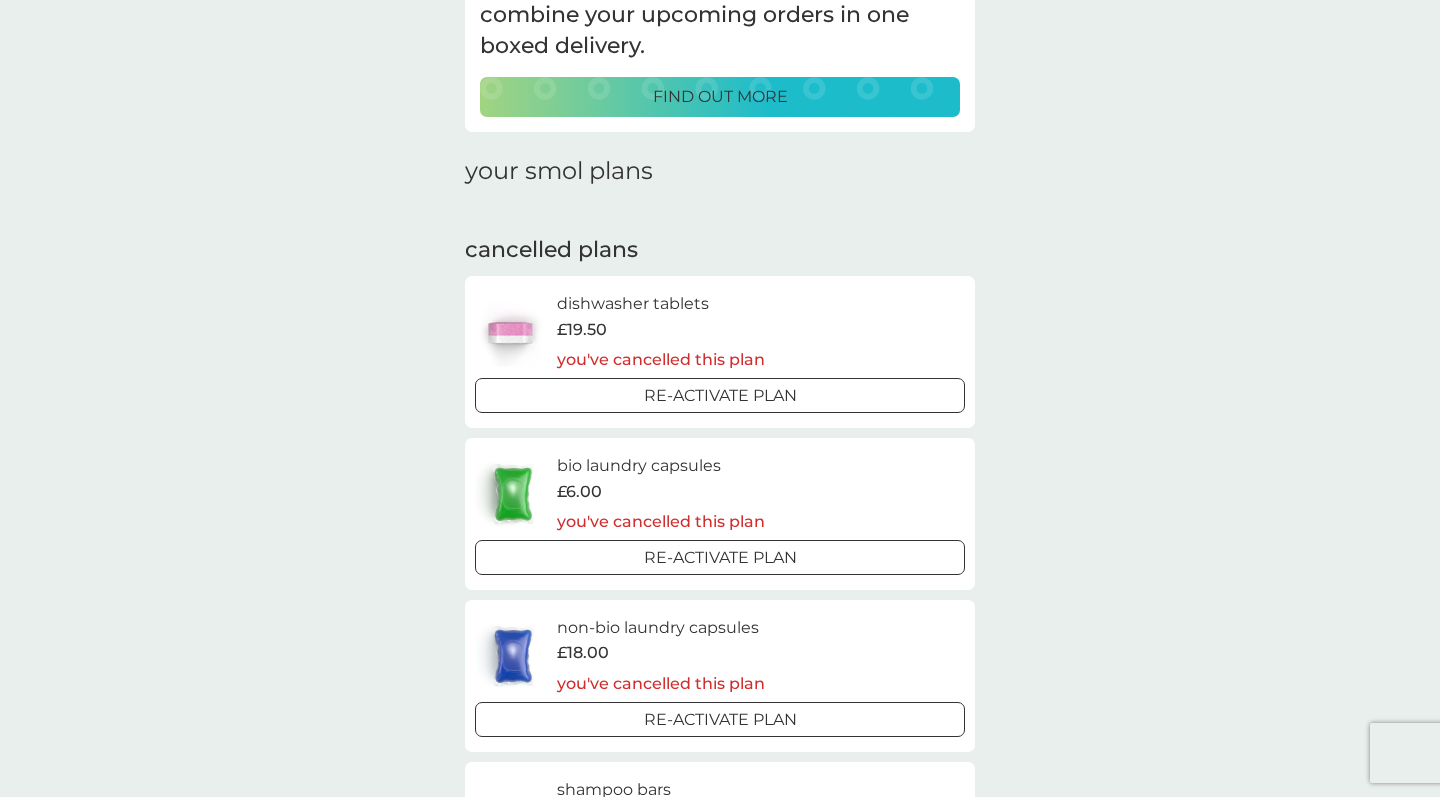 click on "Re-activate Plan" at bounding box center (720, 395) 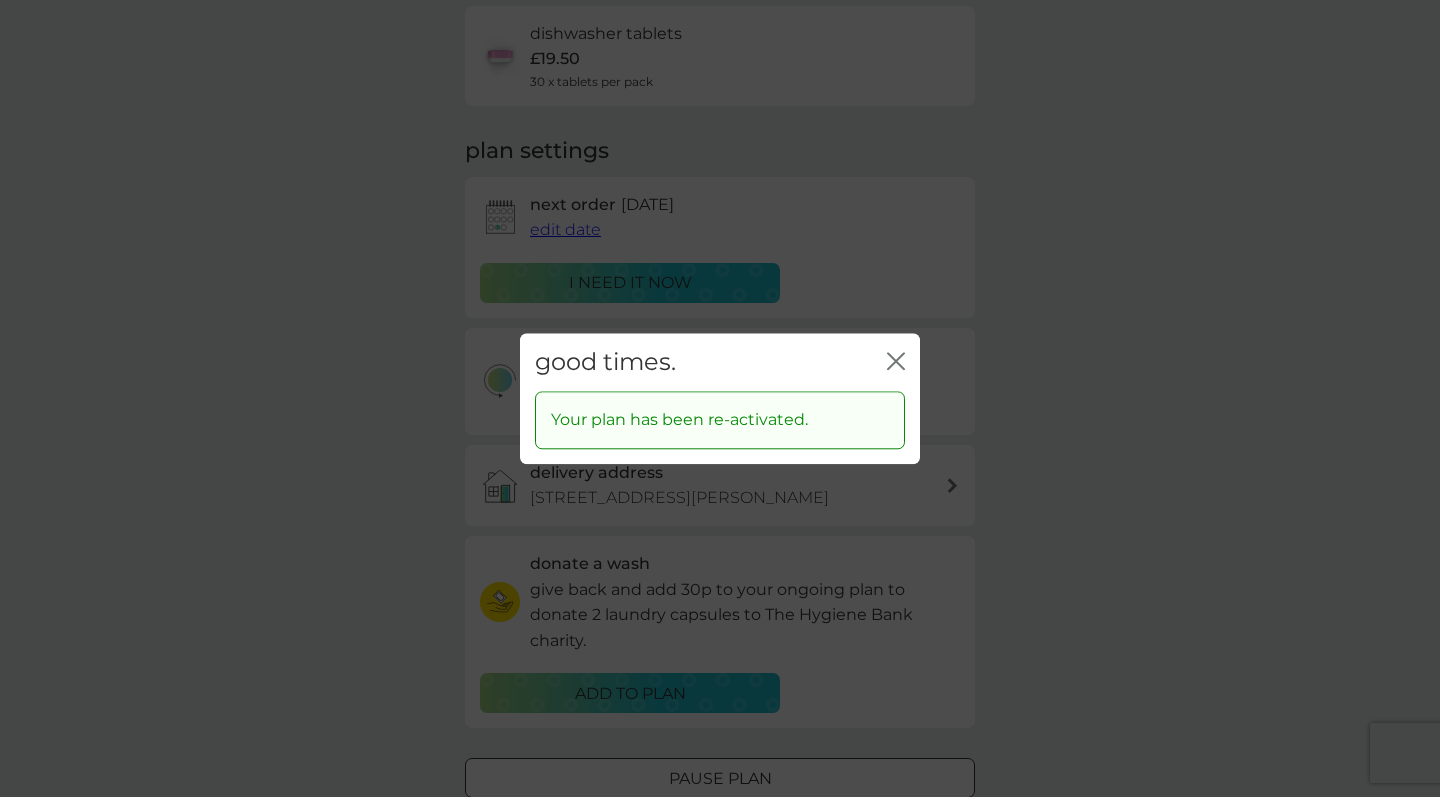 scroll, scrollTop: 0, scrollLeft: 0, axis: both 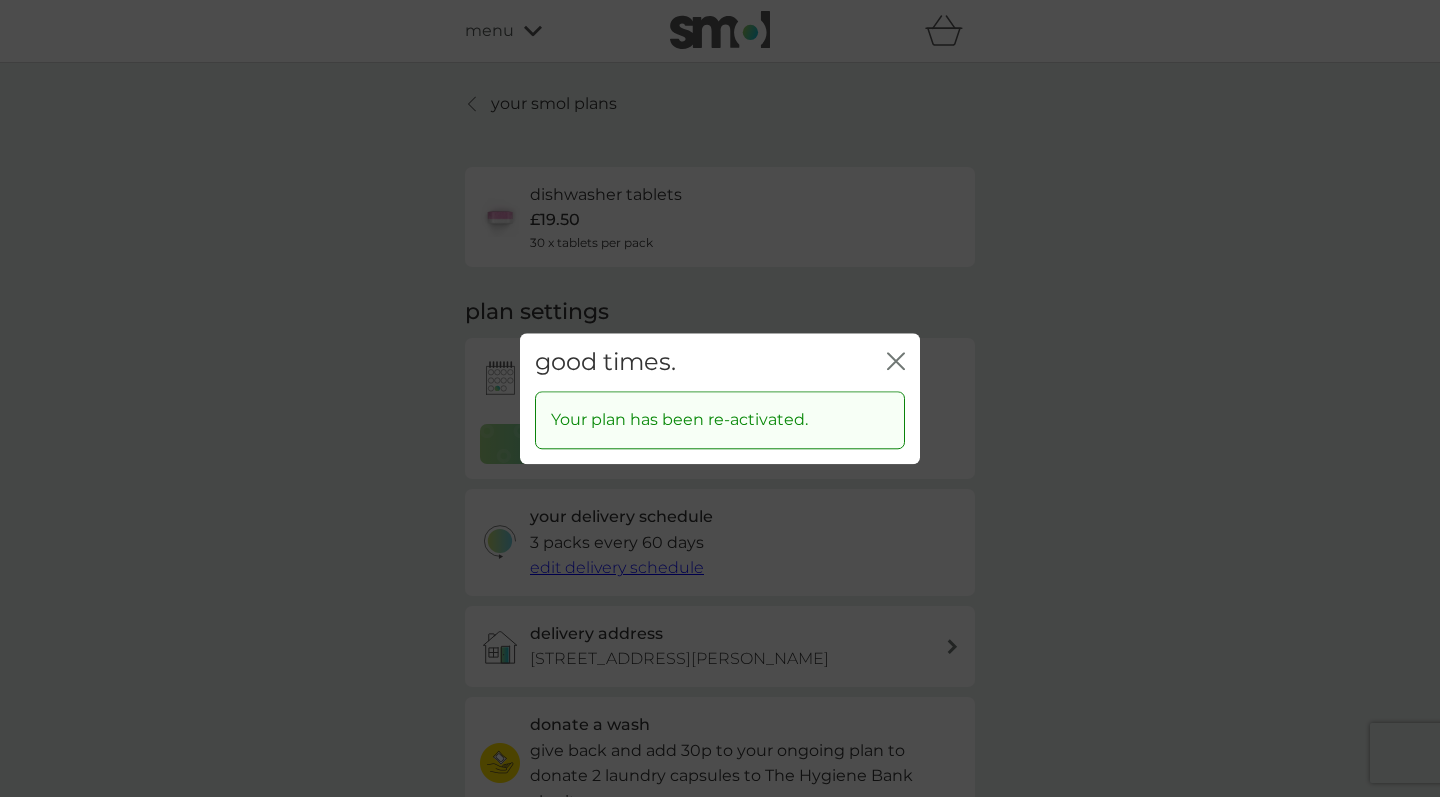click on "close" 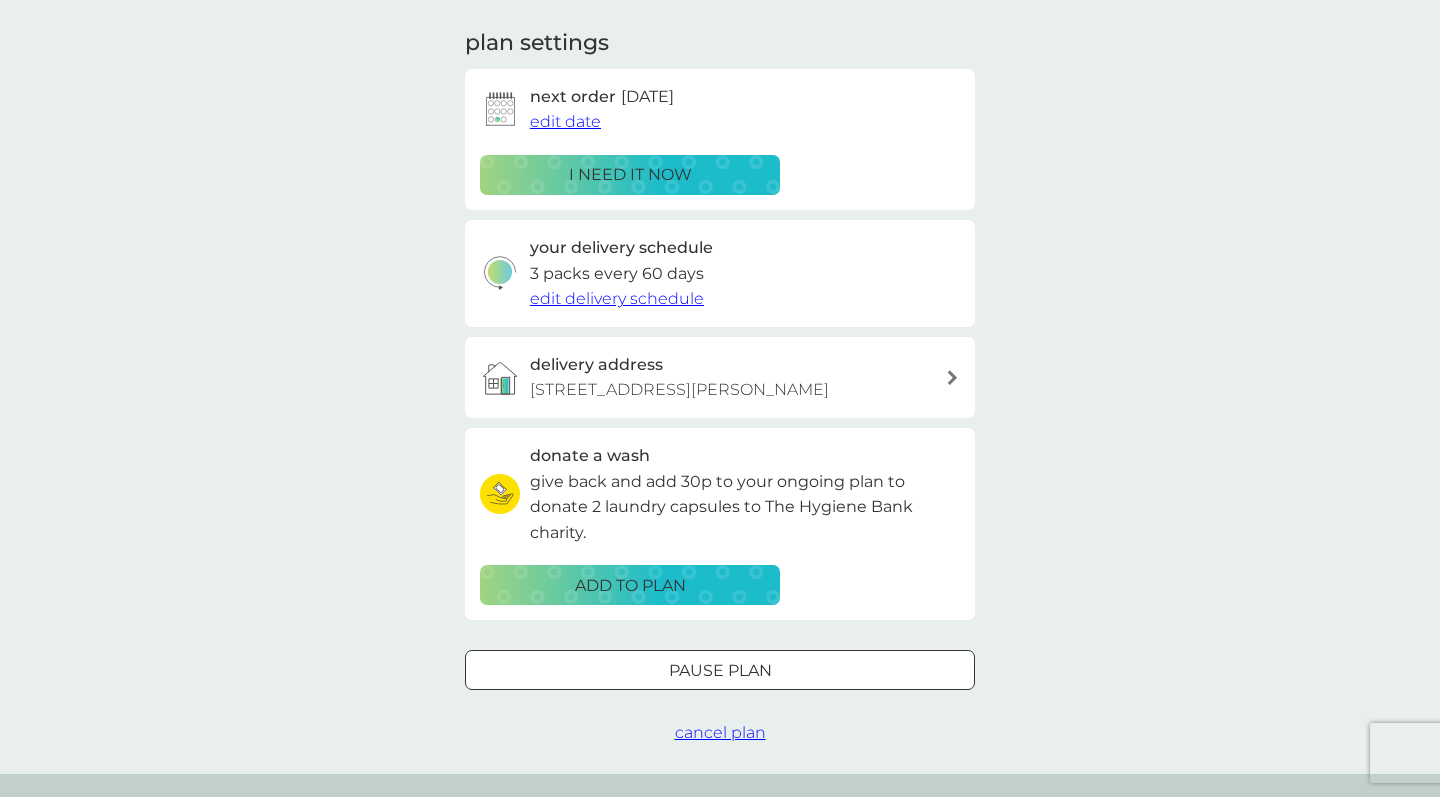 scroll, scrollTop: 283, scrollLeft: 0, axis: vertical 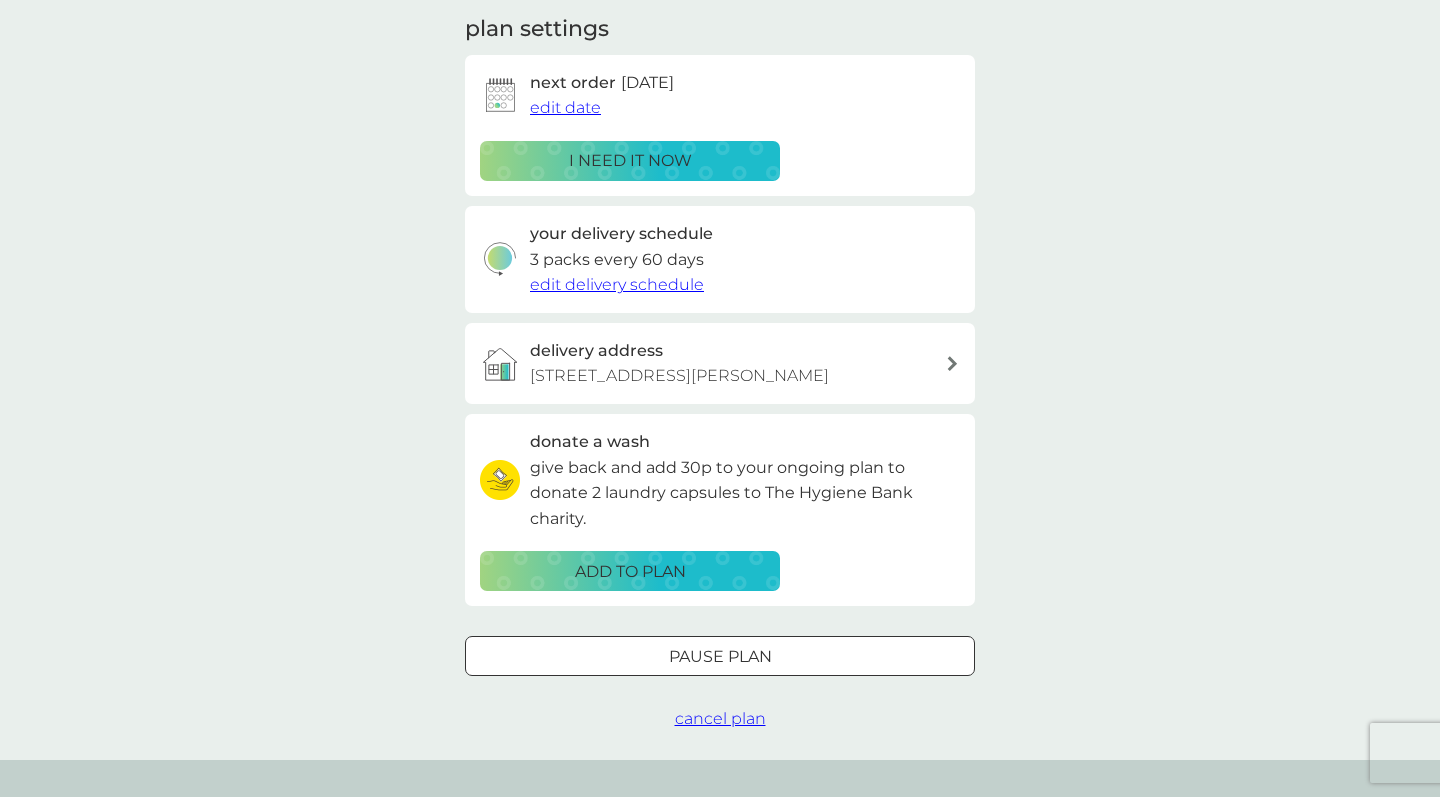 click on "cancel plan" at bounding box center (720, 718) 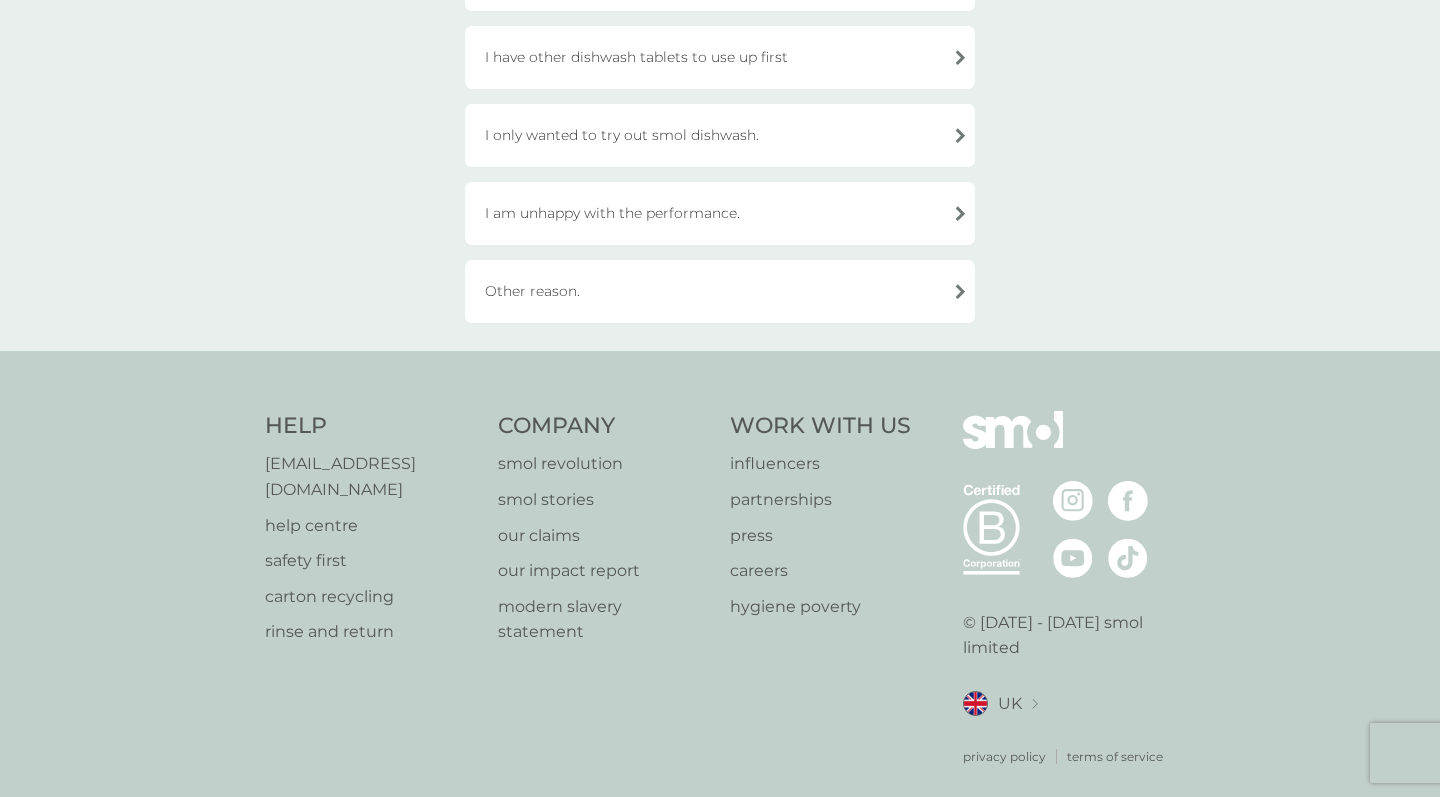 scroll, scrollTop: 444, scrollLeft: 0, axis: vertical 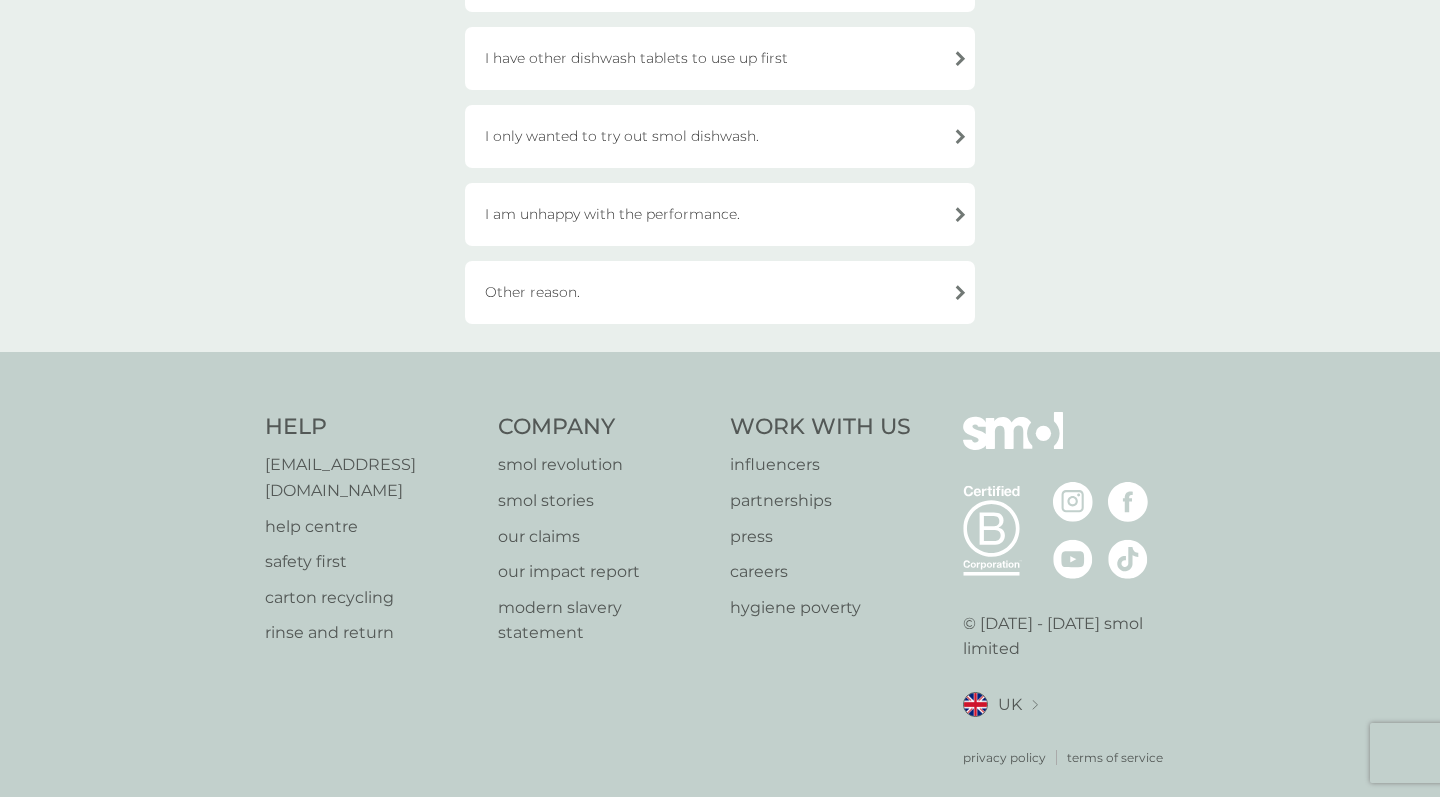 click on "Other reason." at bounding box center [720, 292] 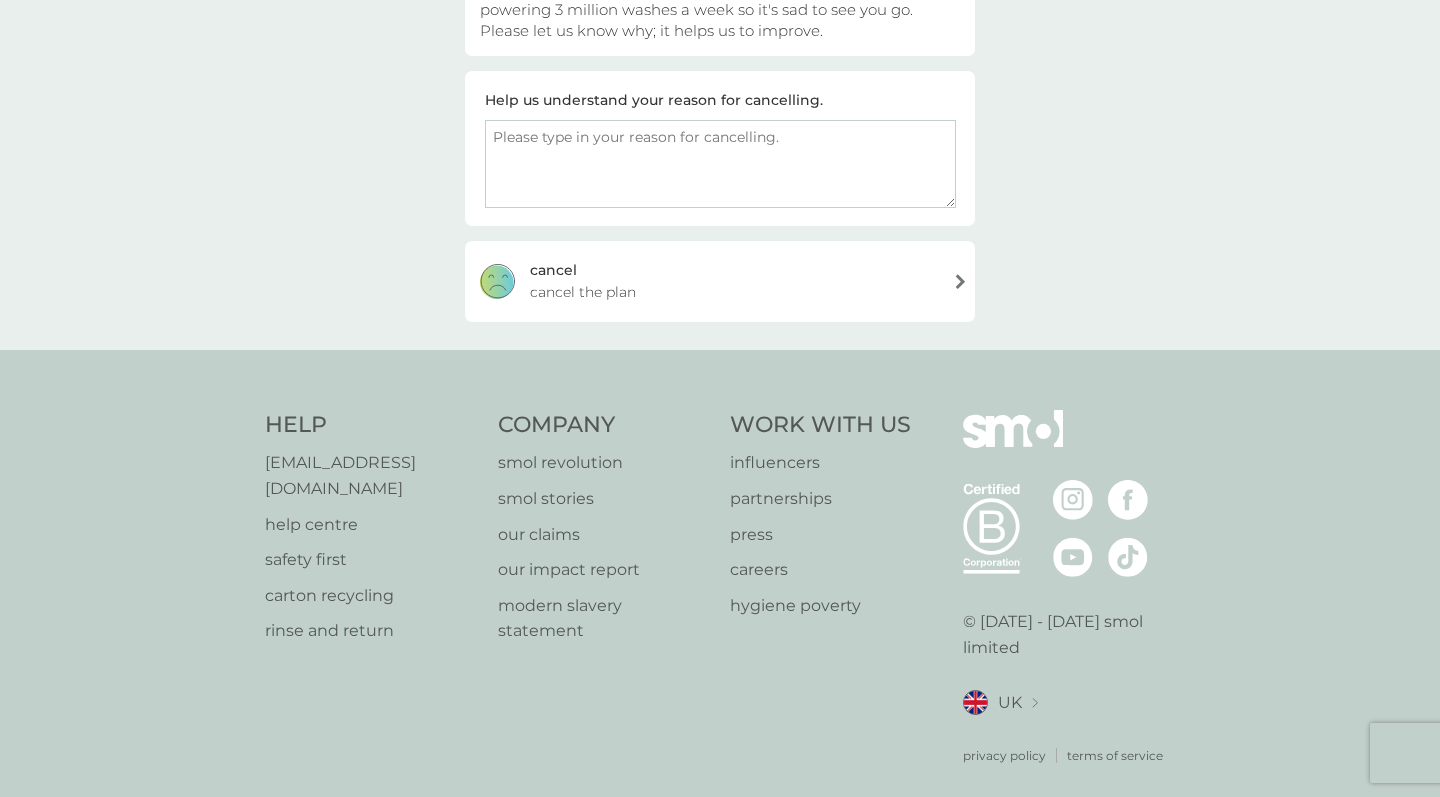 paste on "See reason given for cancelling anti perspirant" 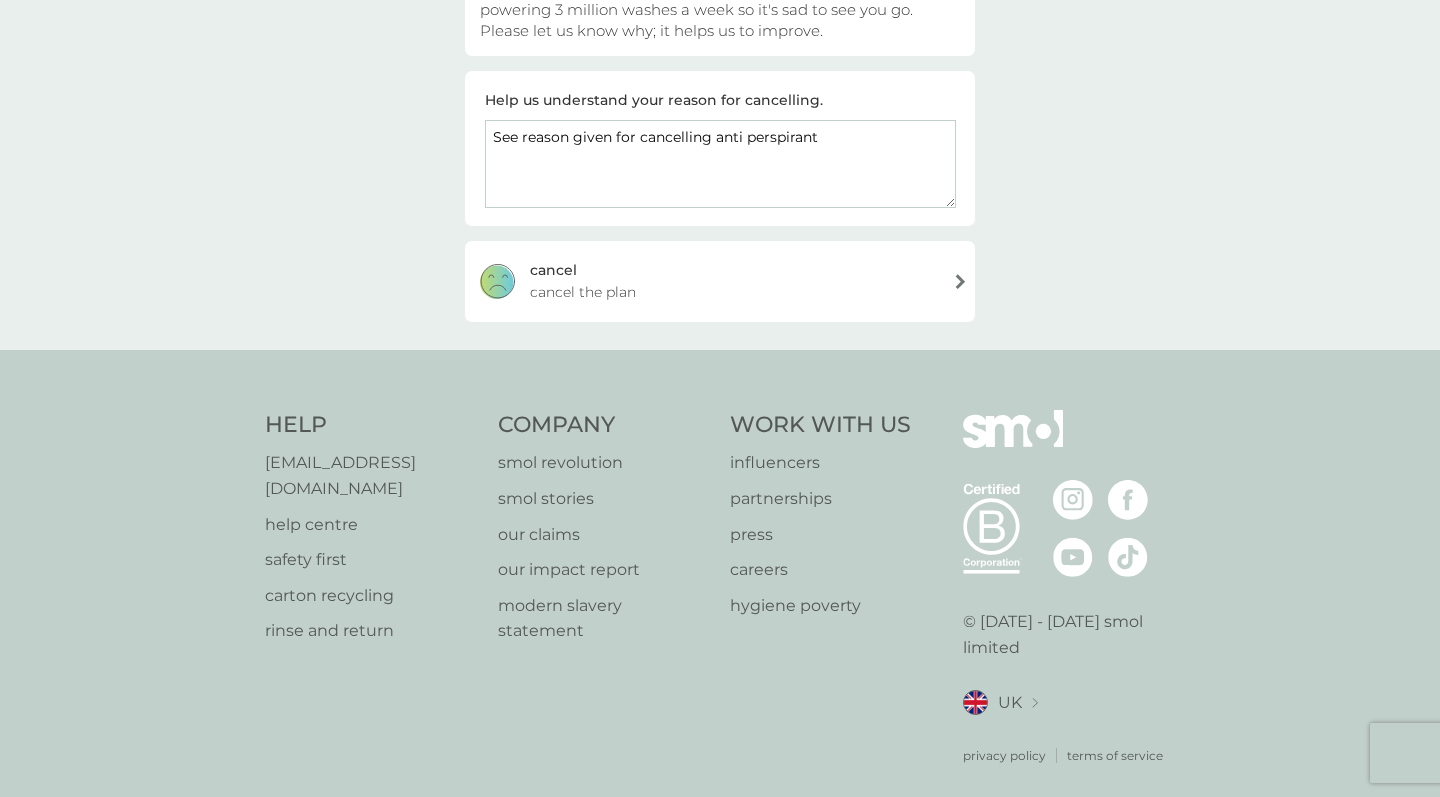 type on "See reason given for cancelling anti perspirant" 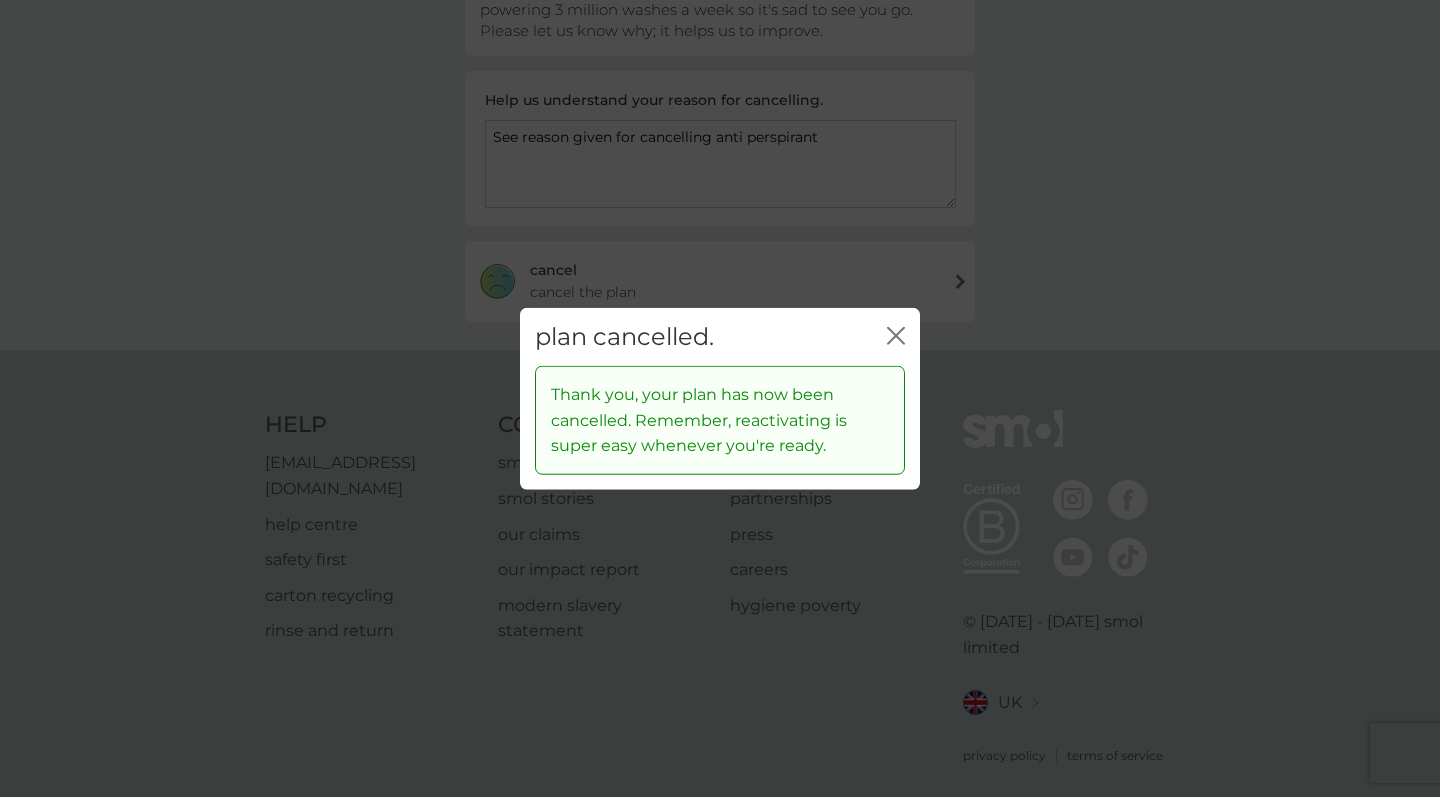 click on "close" 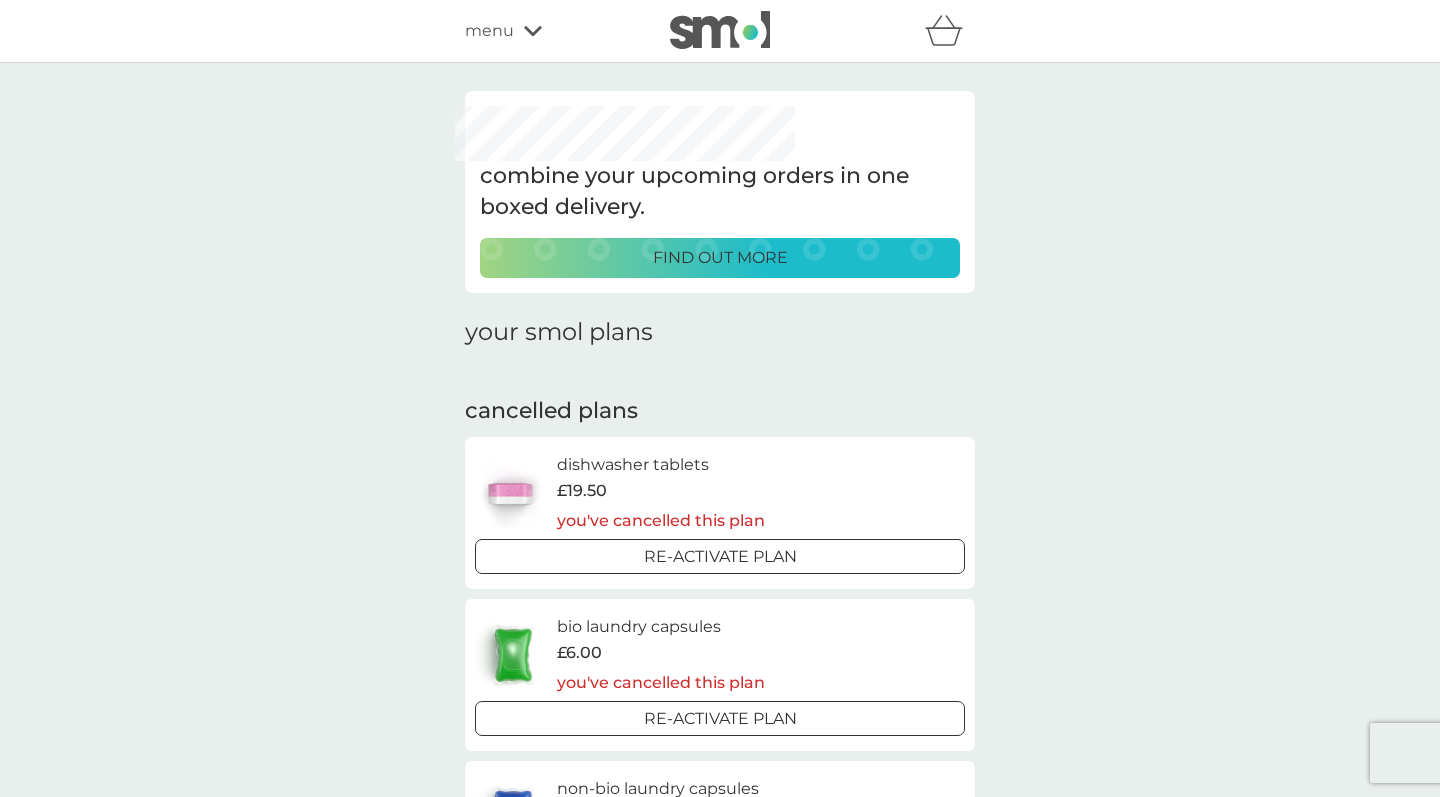 scroll, scrollTop: 0, scrollLeft: 0, axis: both 